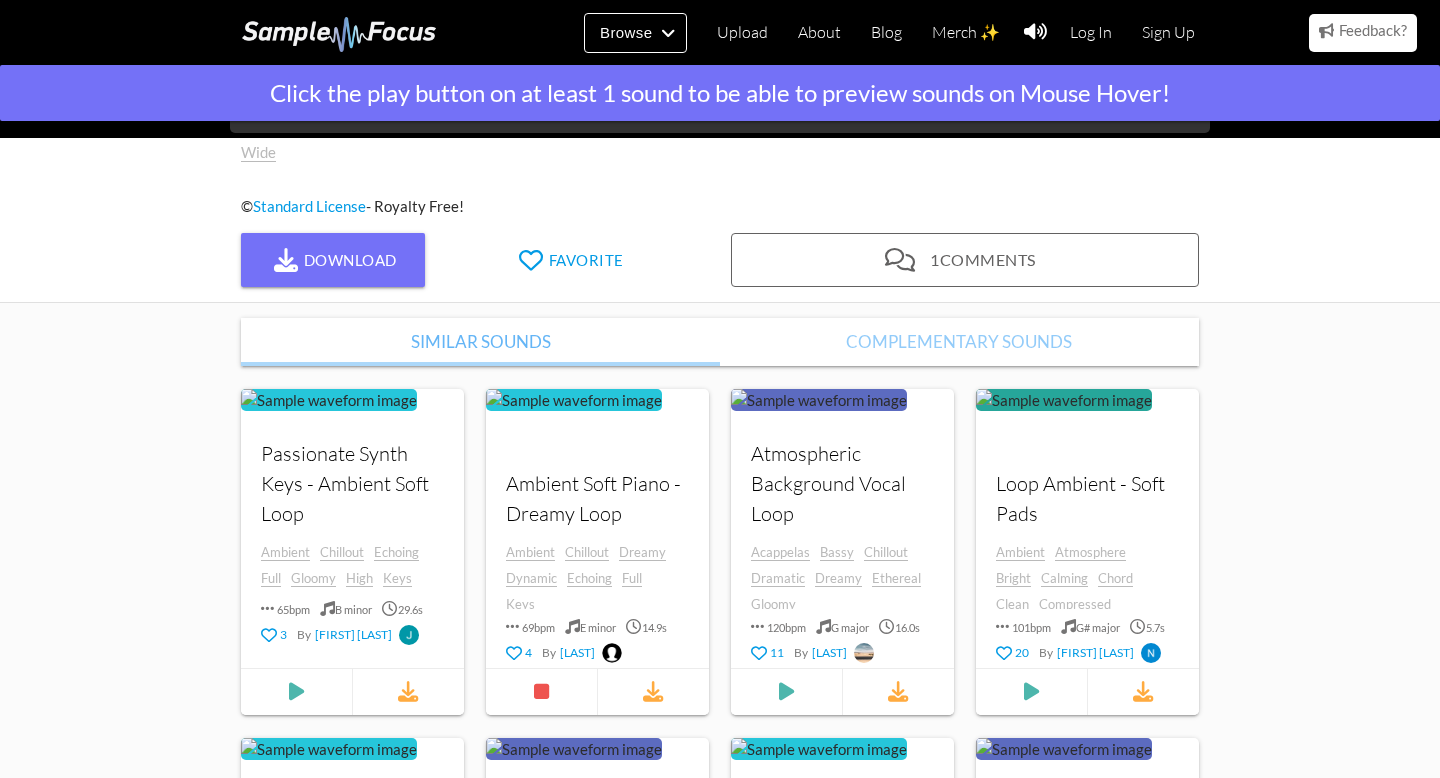 scroll, scrollTop: 74, scrollLeft: 0, axis: vertical 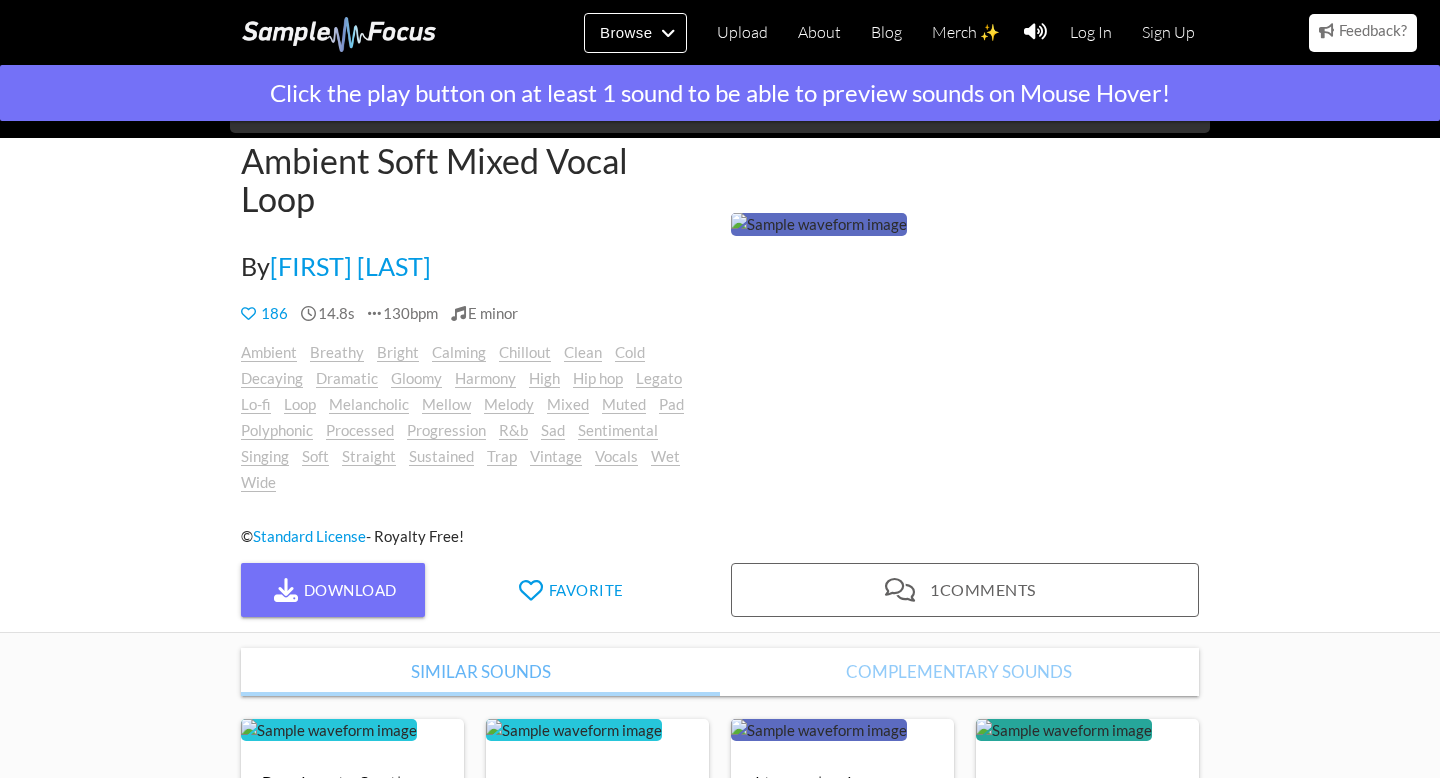 click at bounding box center (819, 224) 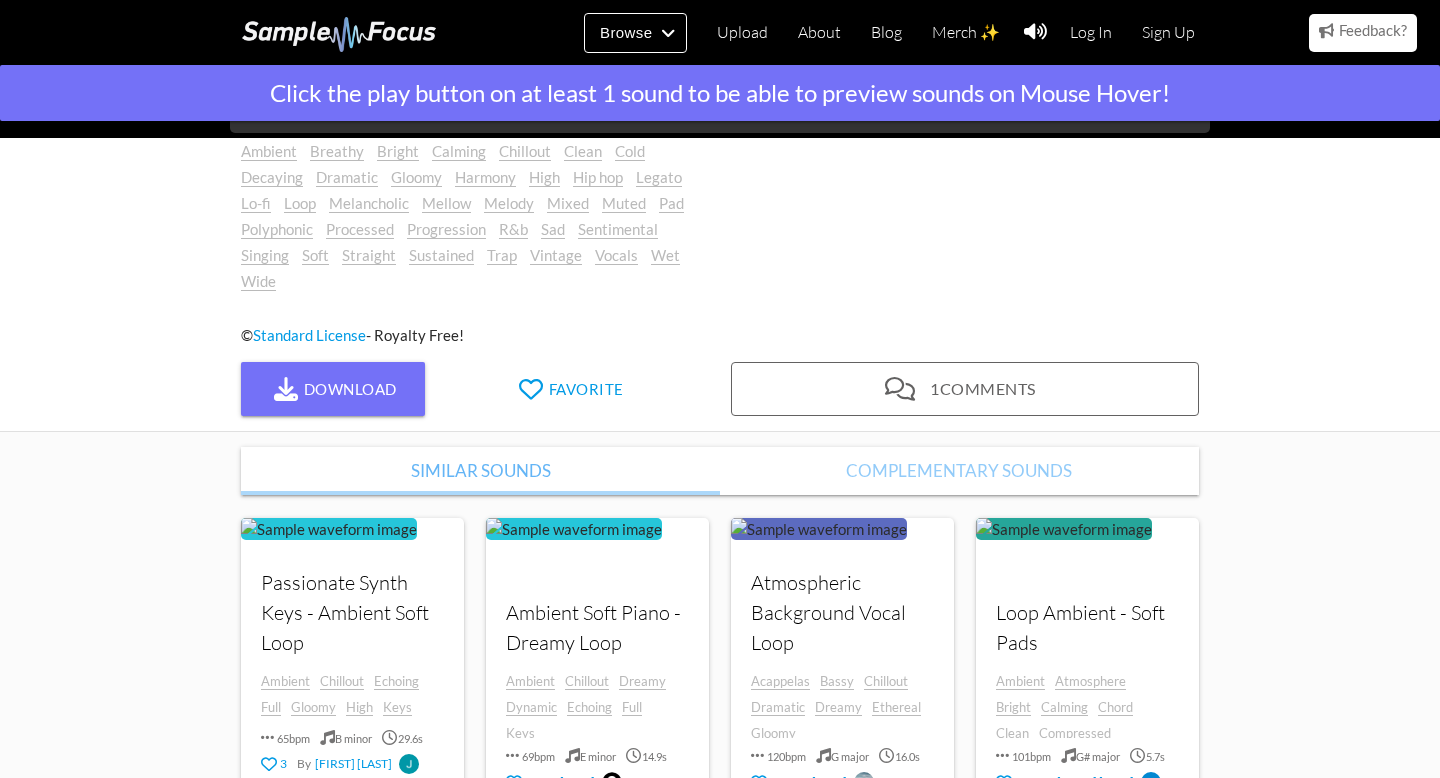 scroll, scrollTop: 591, scrollLeft: 0, axis: vertical 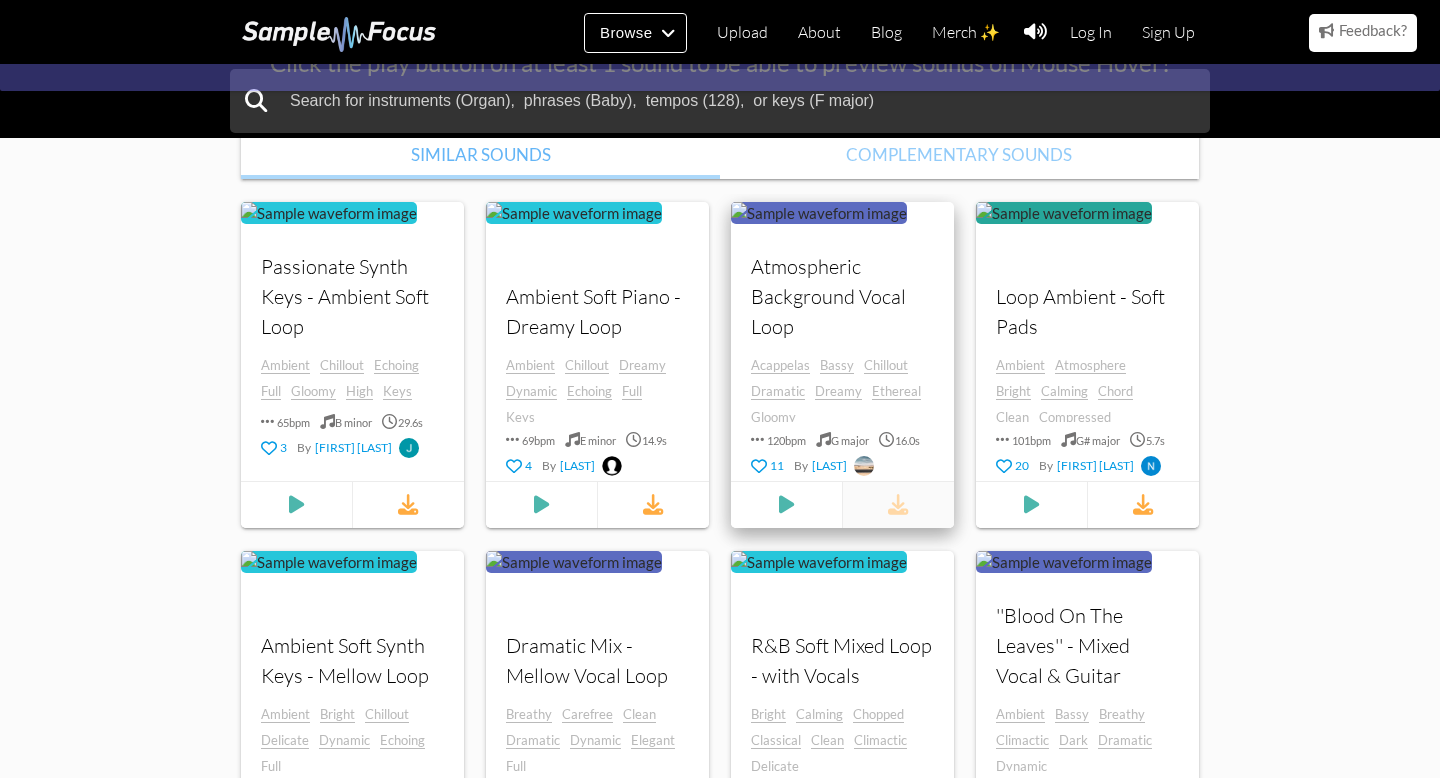 click at bounding box center (898, 504) 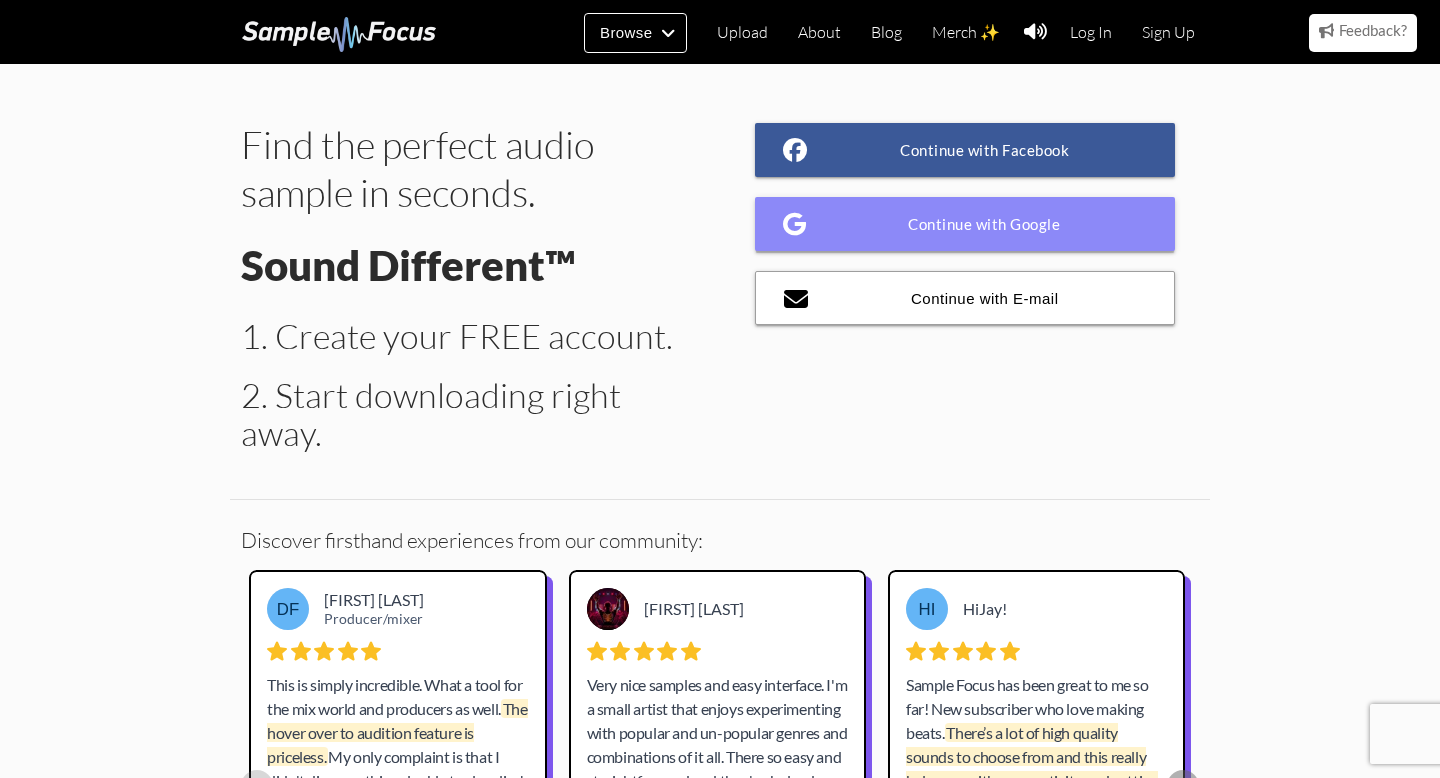 click on "Continue with Google" at bounding box center (965, 224) 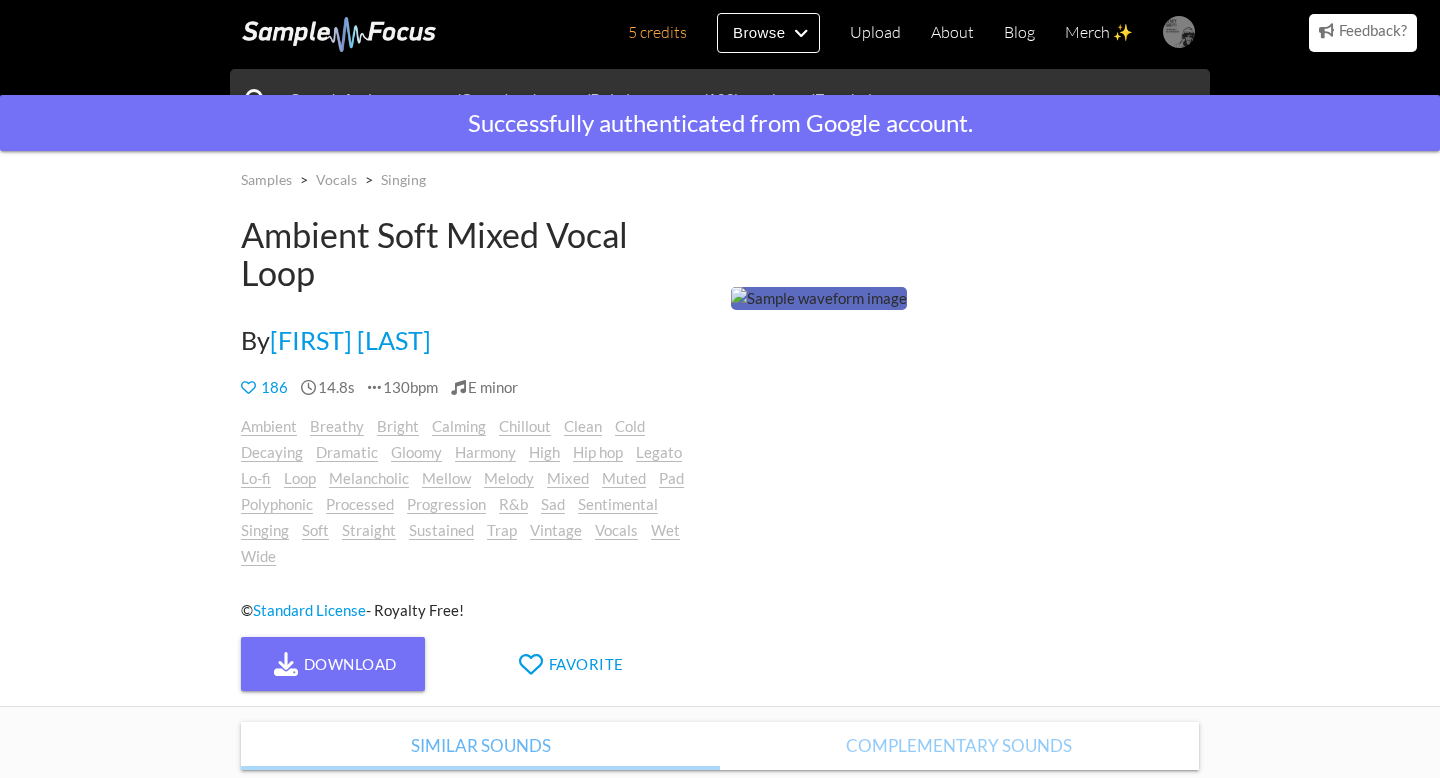 scroll, scrollTop: 0, scrollLeft: 0, axis: both 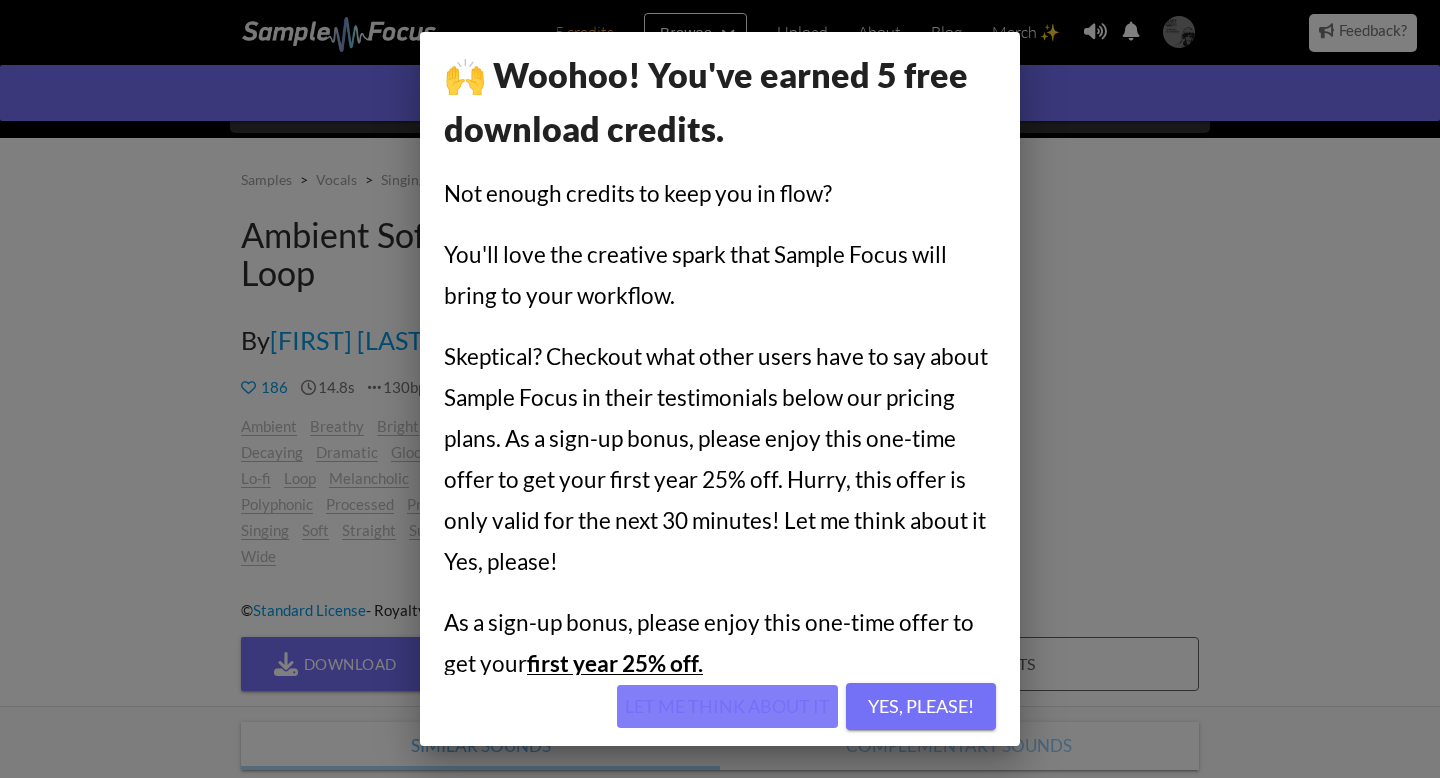 click on "Let me think about it" at bounding box center (727, 707) 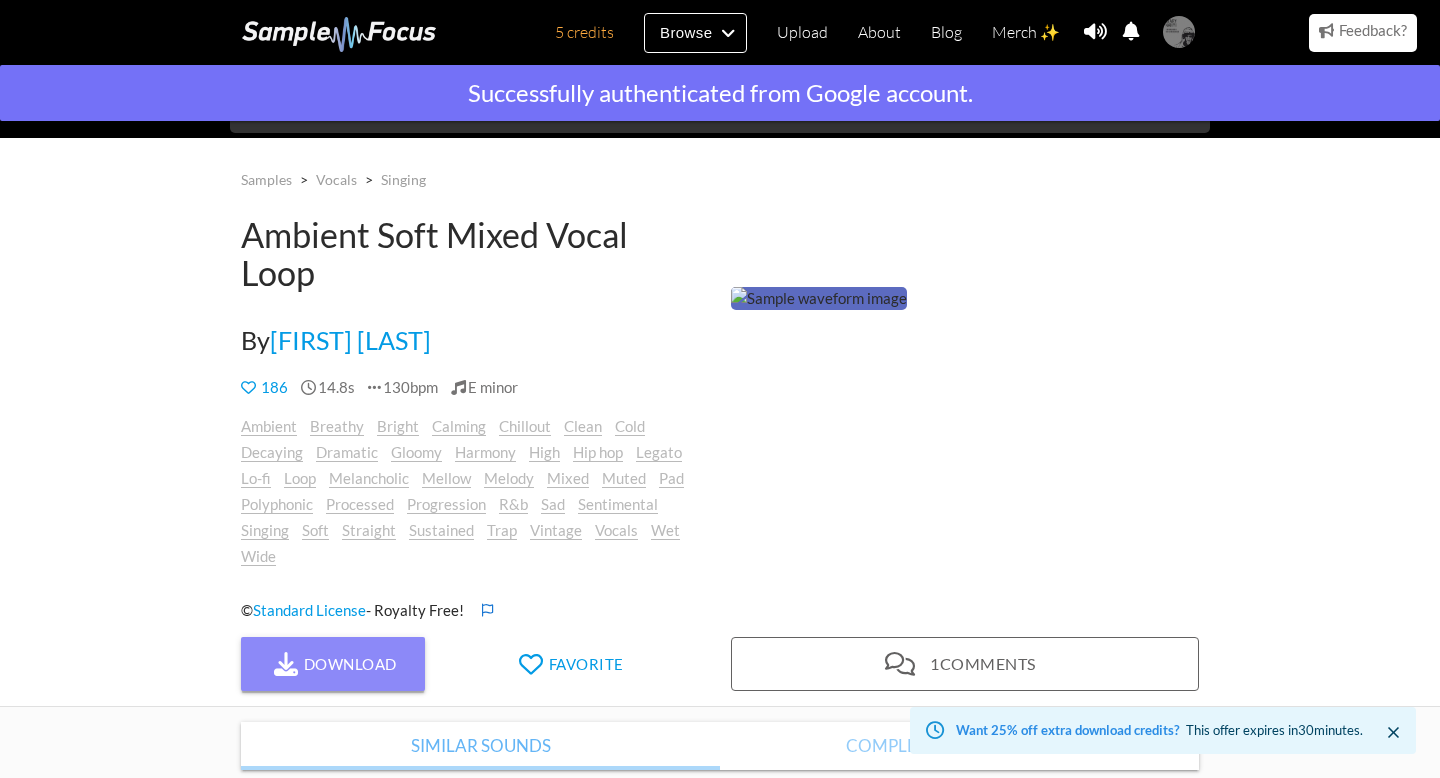 click on "Download" at bounding box center [333, 664] 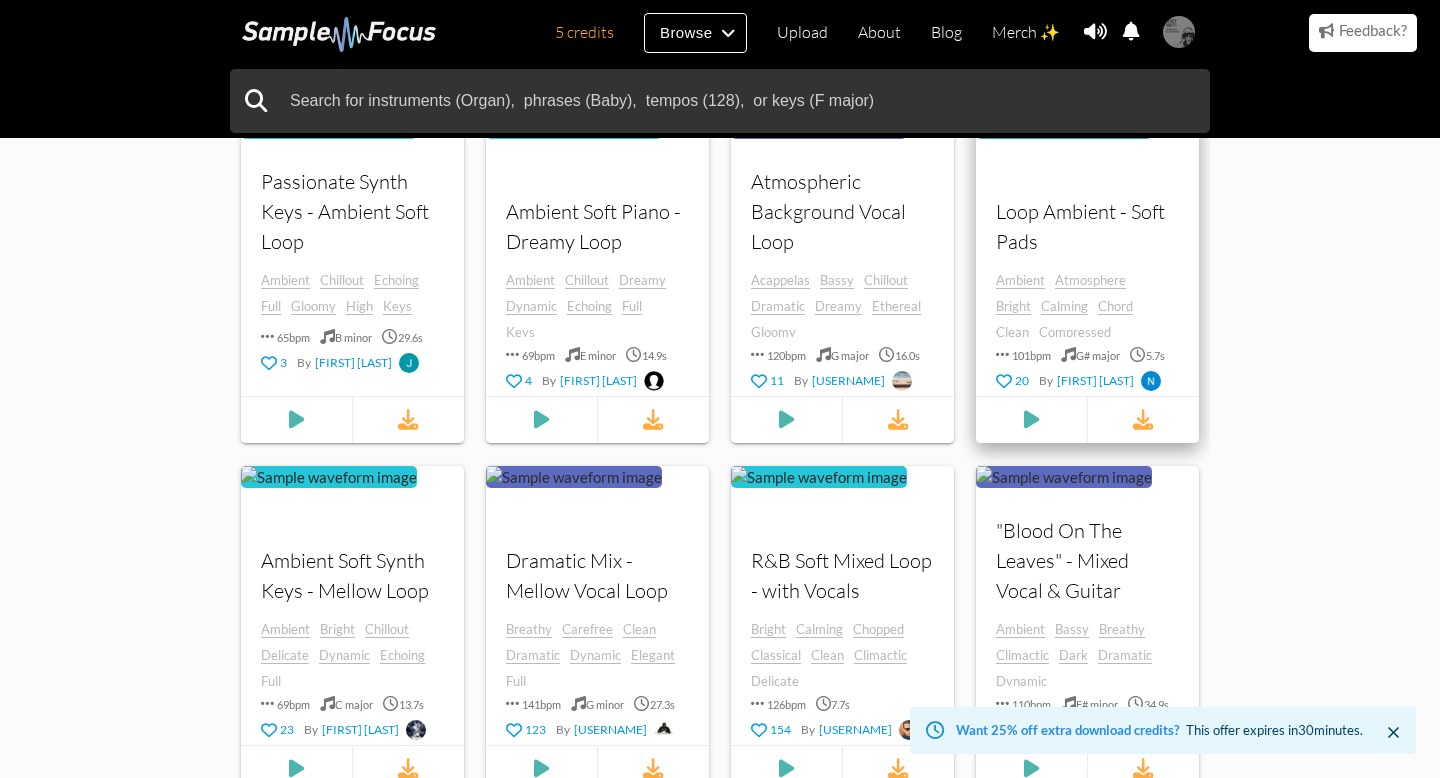 scroll, scrollTop: 697, scrollLeft: 0, axis: vertical 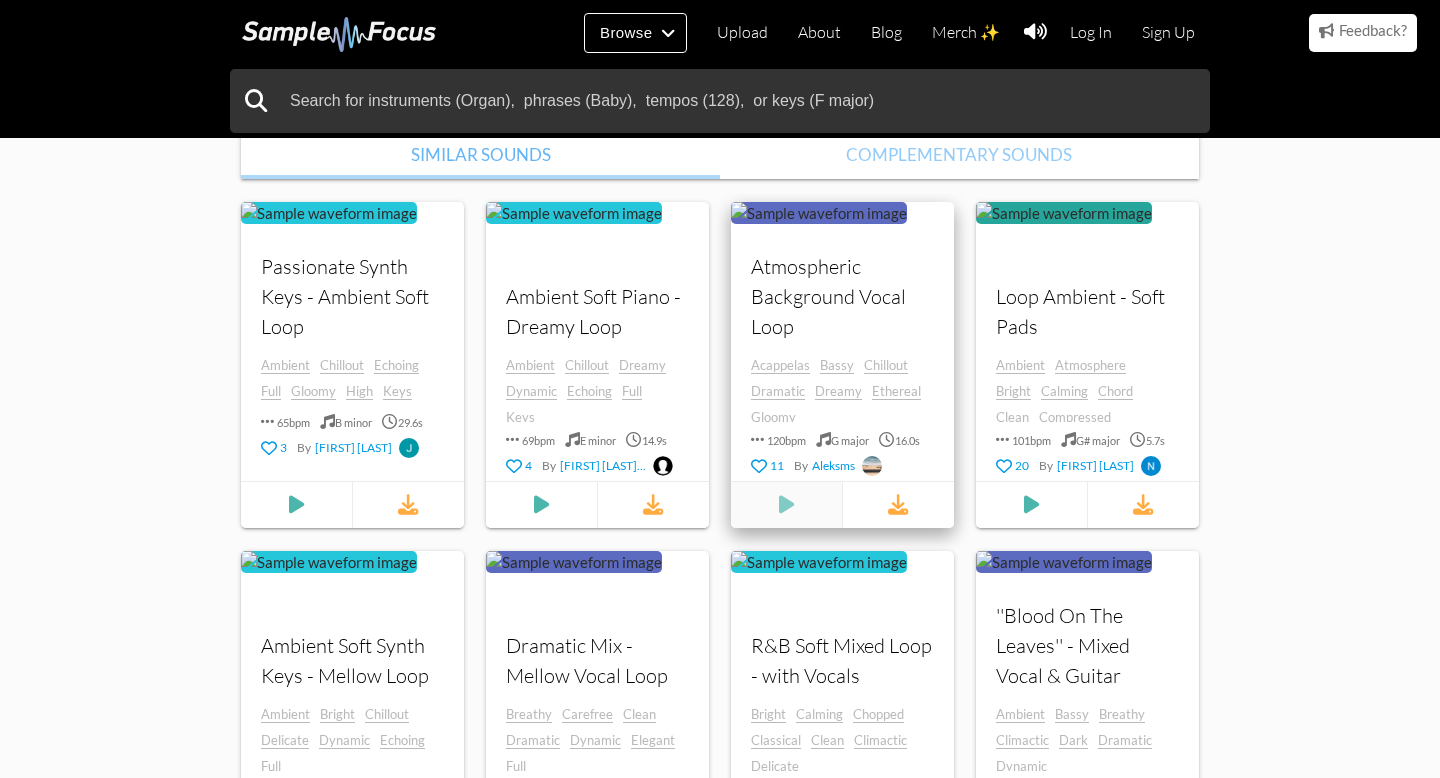 click at bounding box center [296, 504] 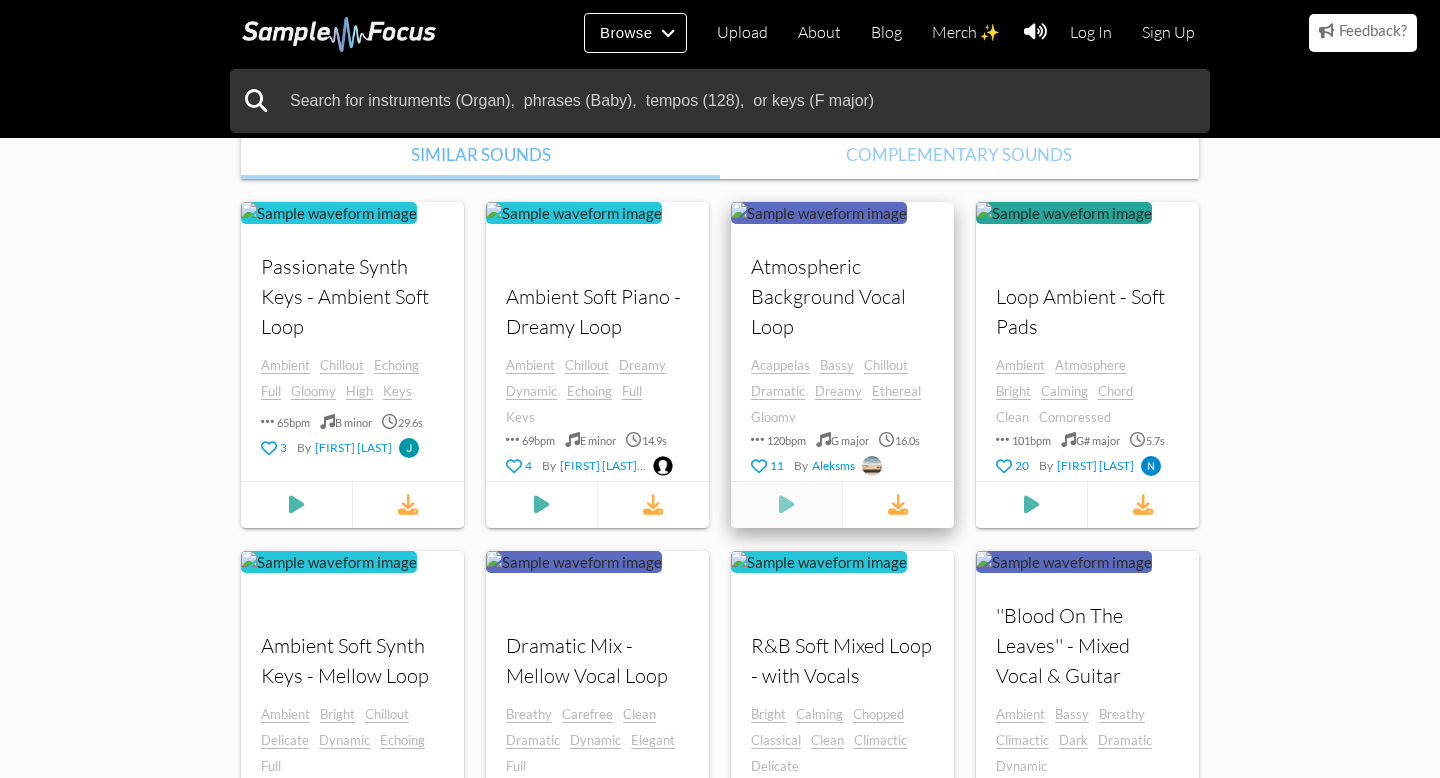 click at bounding box center [296, 504] 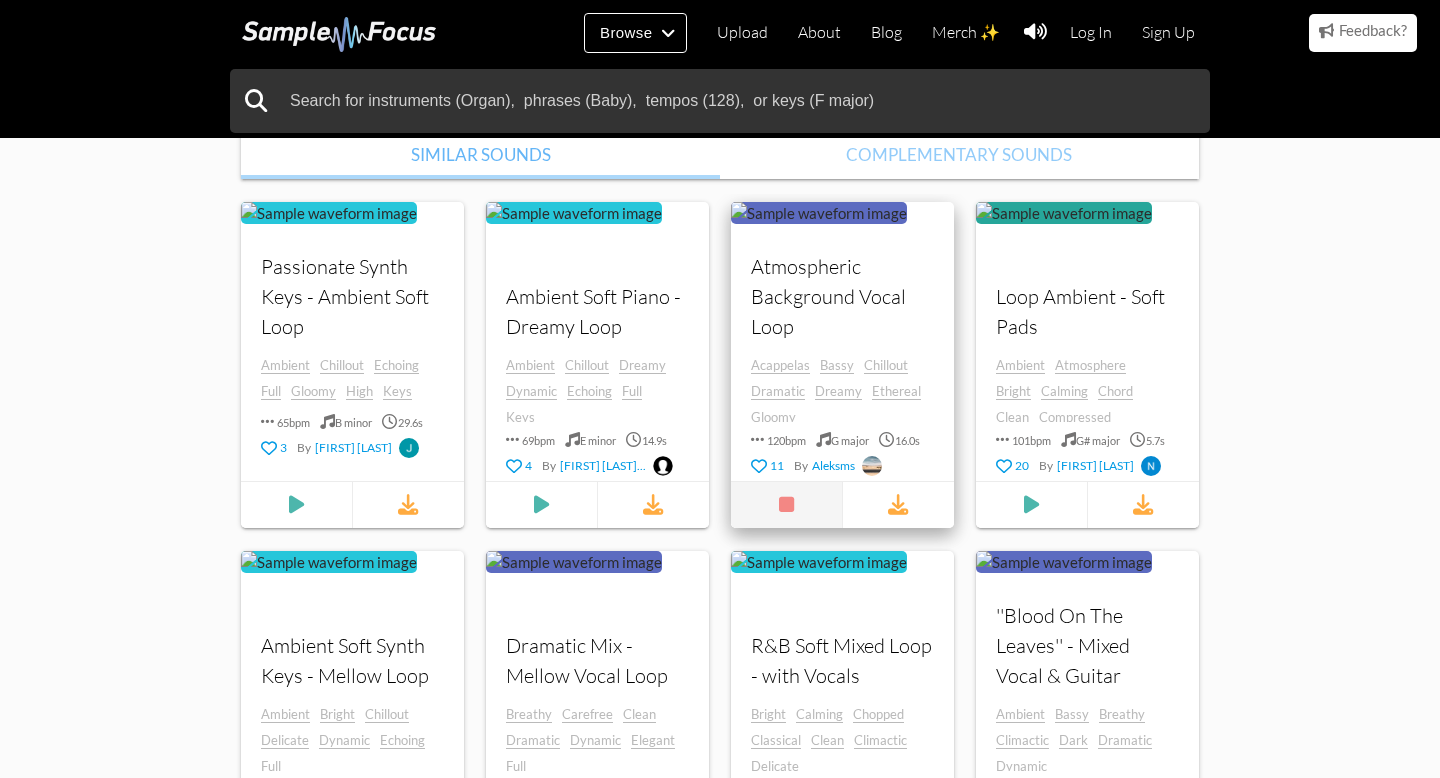 click at bounding box center [786, 504] 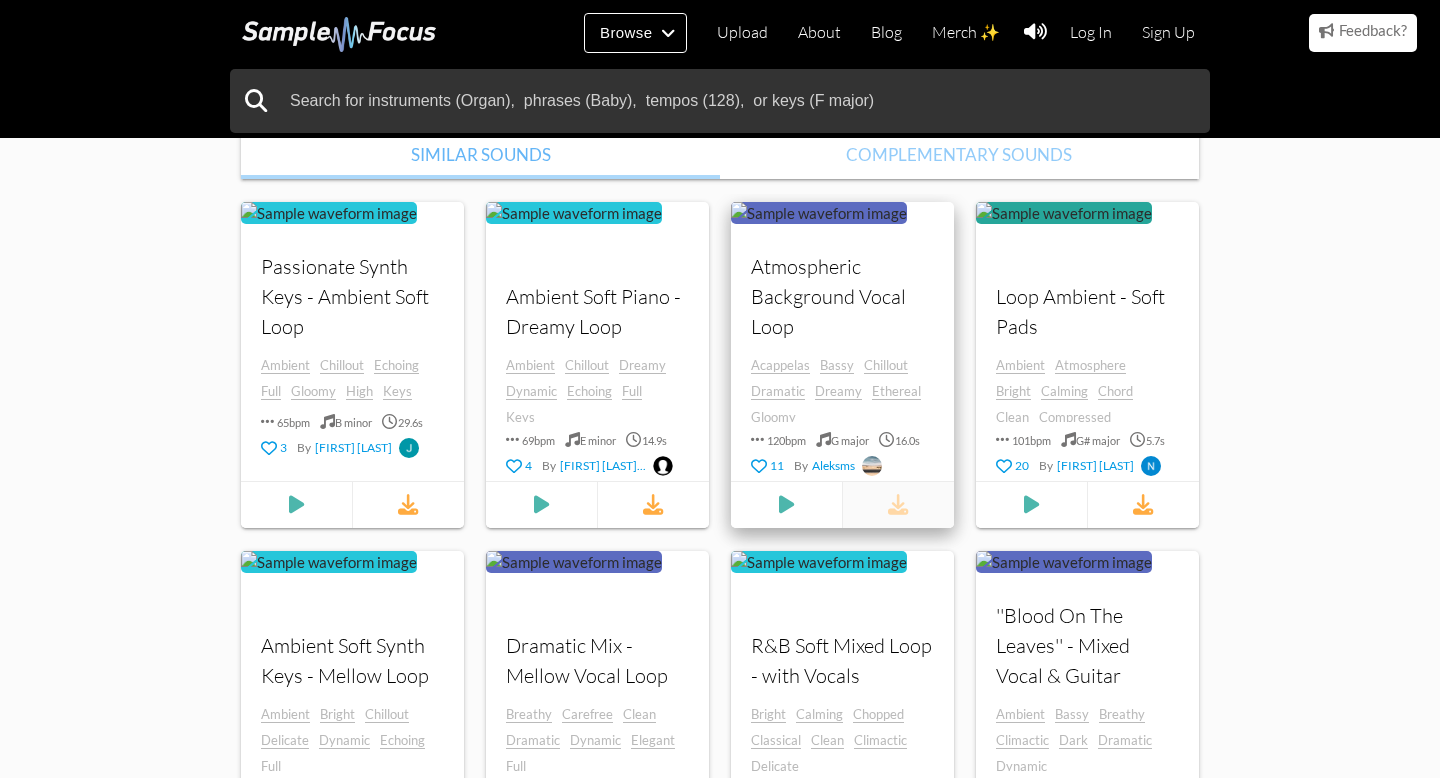 click at bounding box center [898, 504] 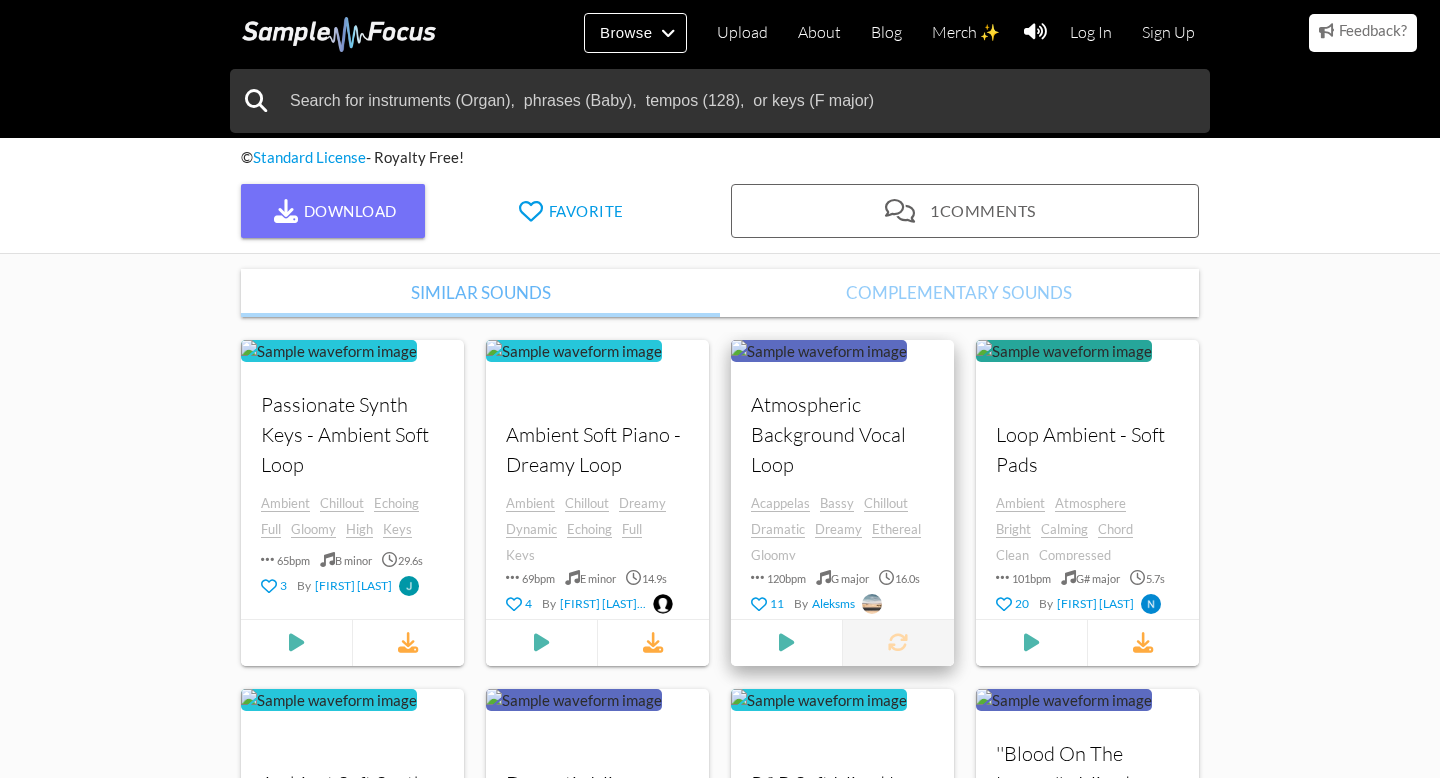 scroll, scrollTop: 451, scrollLeft: 0, axis: vertical 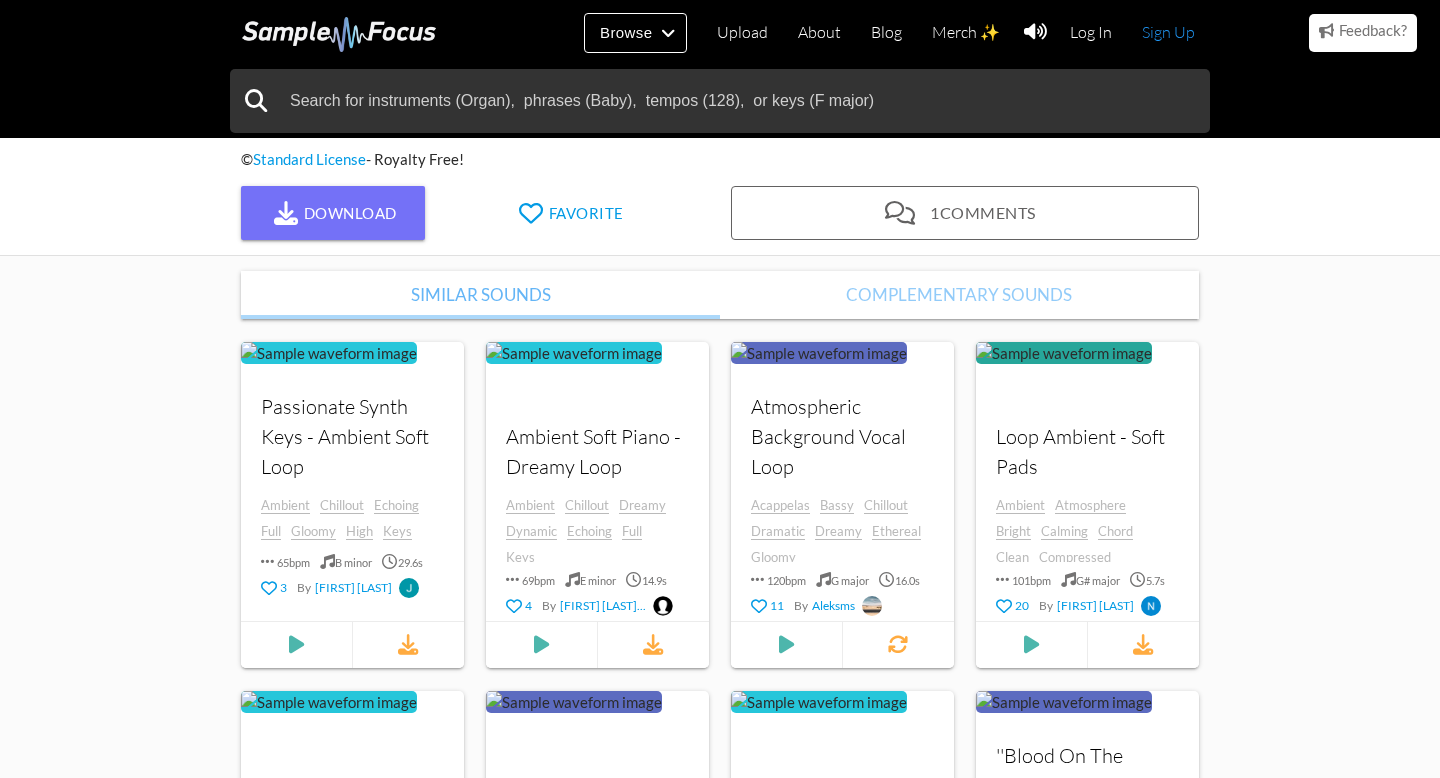 click on "Sign Up" at bounding box center [1168, 32] 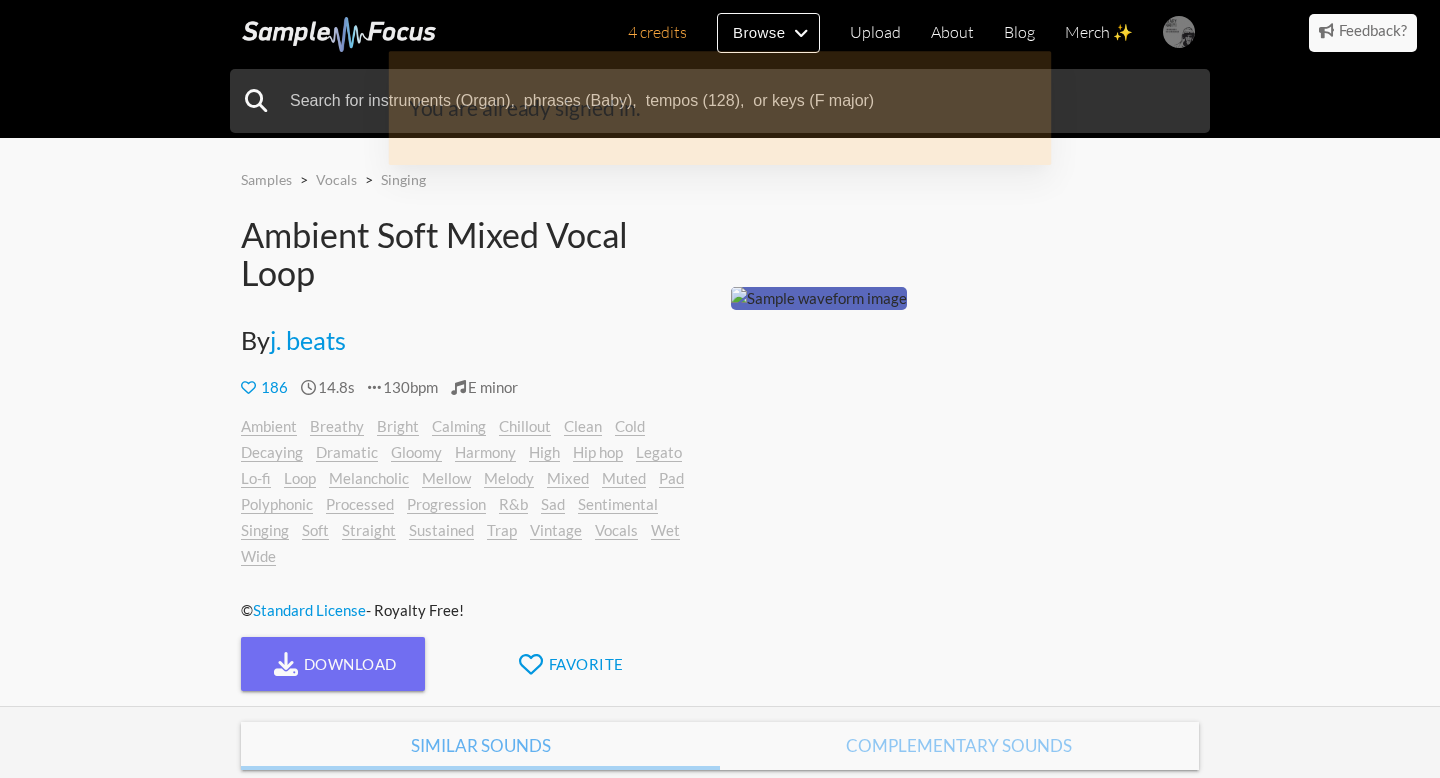 scroll, scrollTop: 0, scrollLeft: 0, axis: both 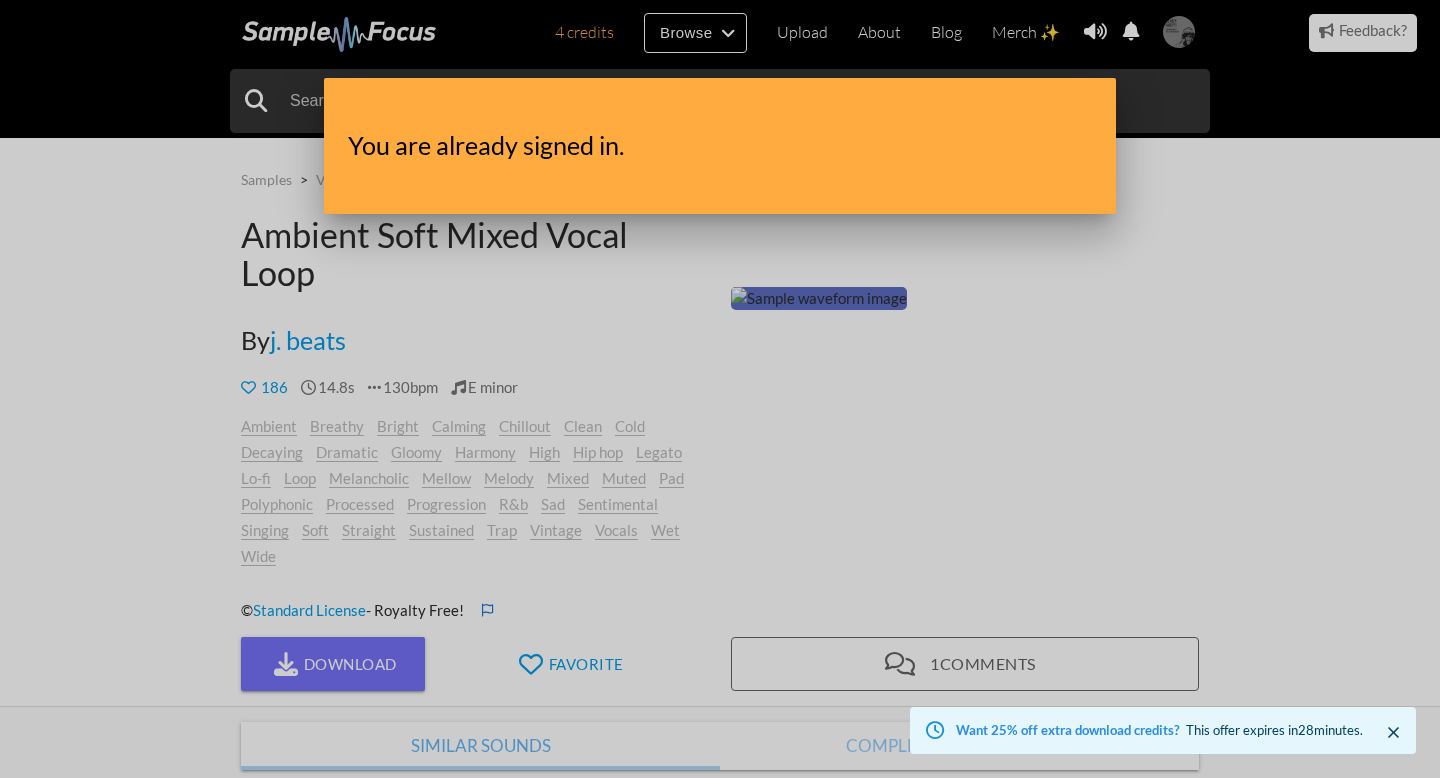 click at bounding box center [720, 292] 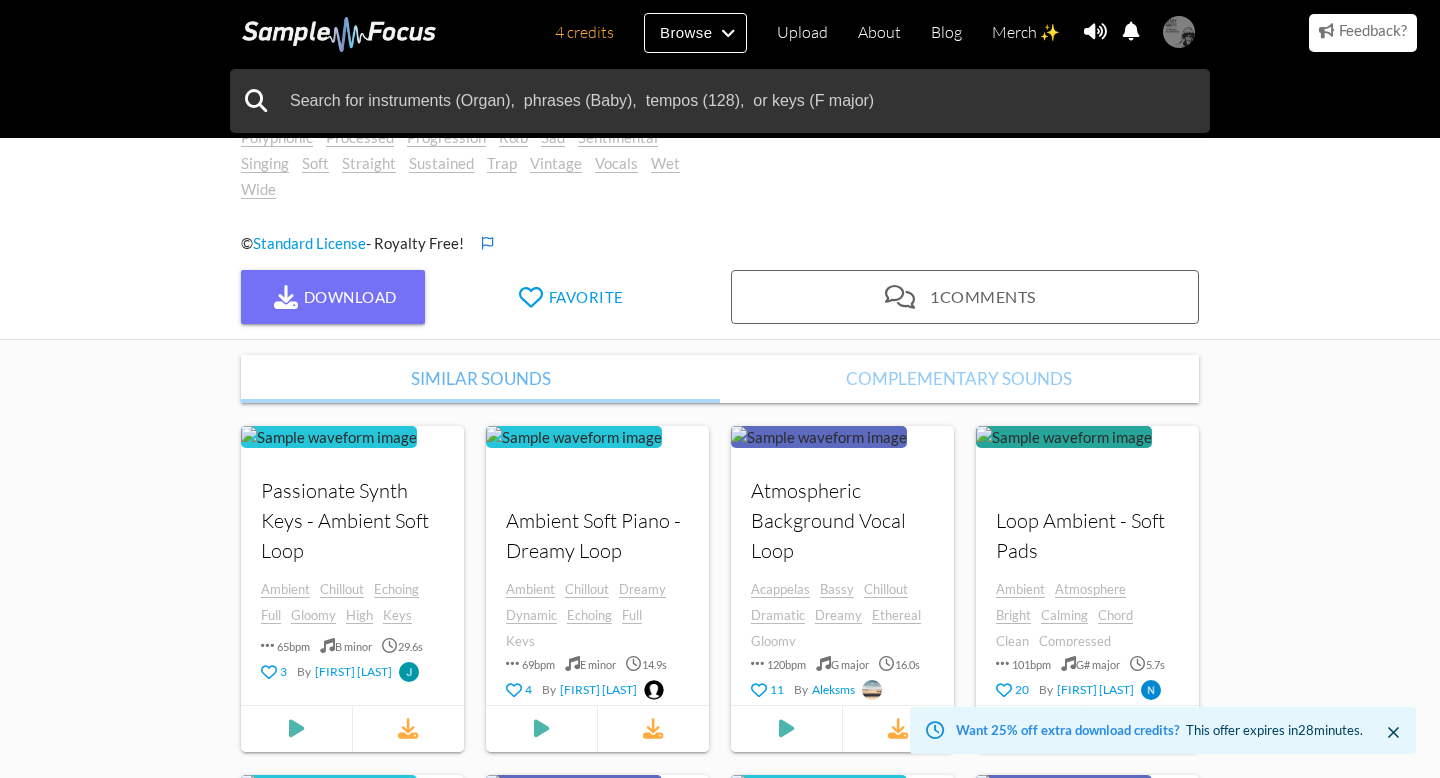 scroll, scrollTop: 363, scrollLeft: 0, axis: vertical 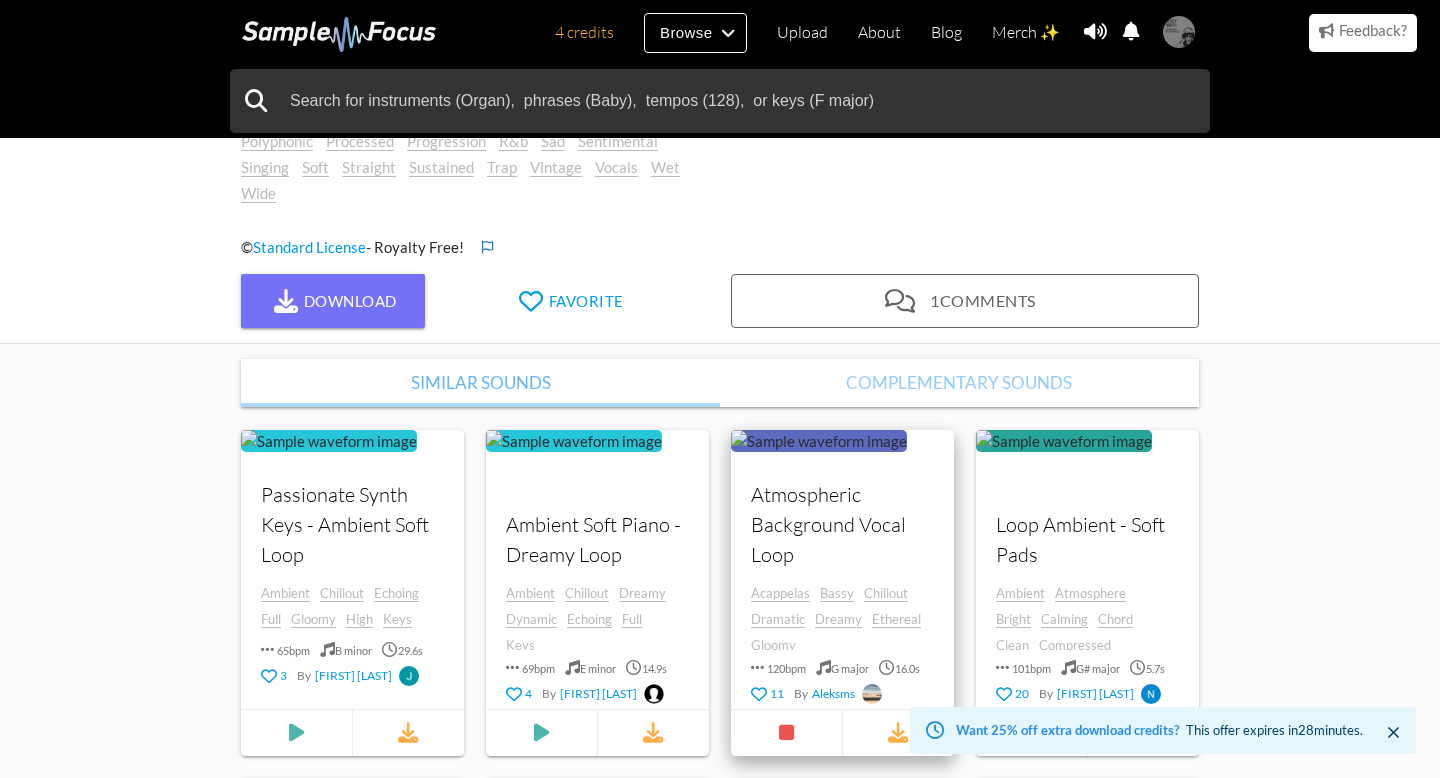 click on "Atmospheric Background Vocal Loop" at bounding box center [842, 524] 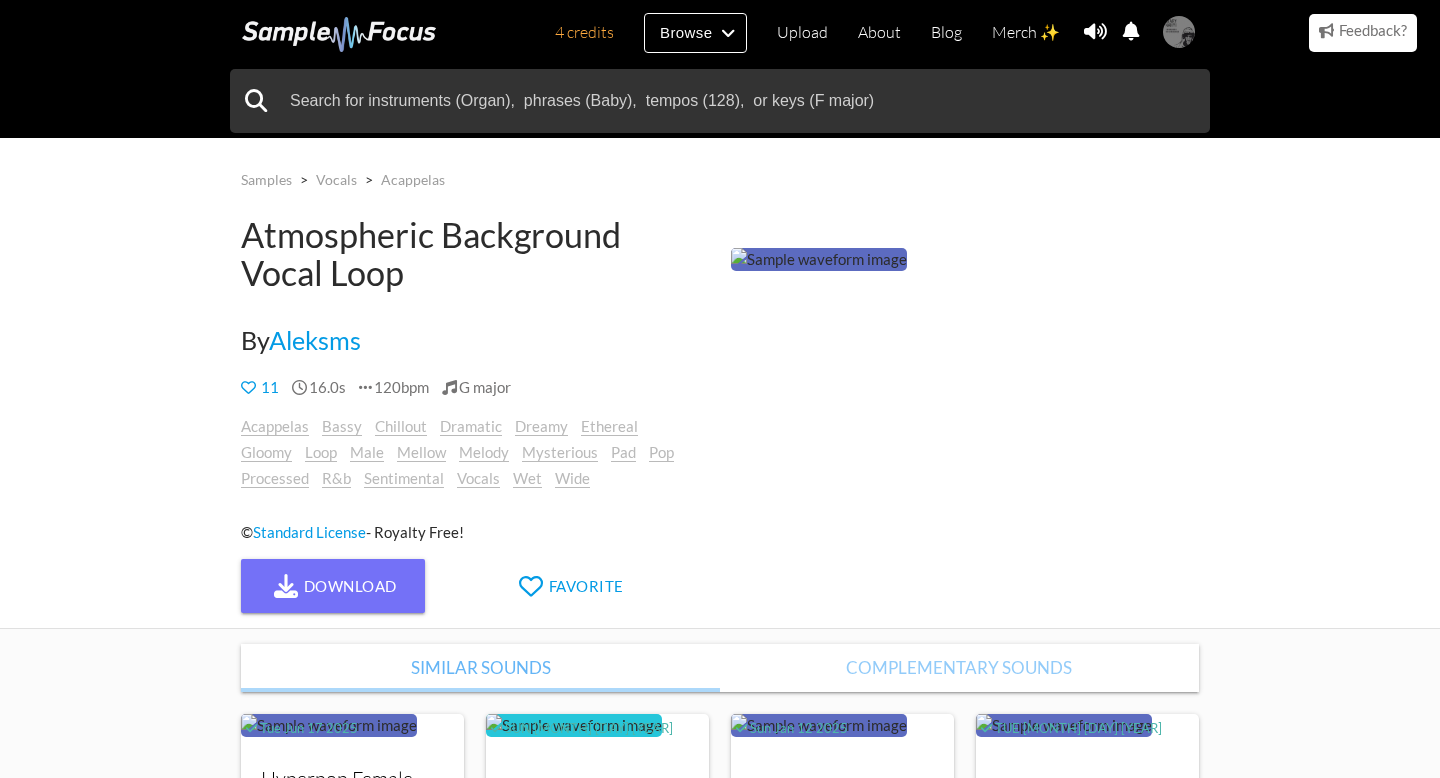scroll, scrollTop: 0, scrollLeft: 0, axis: both 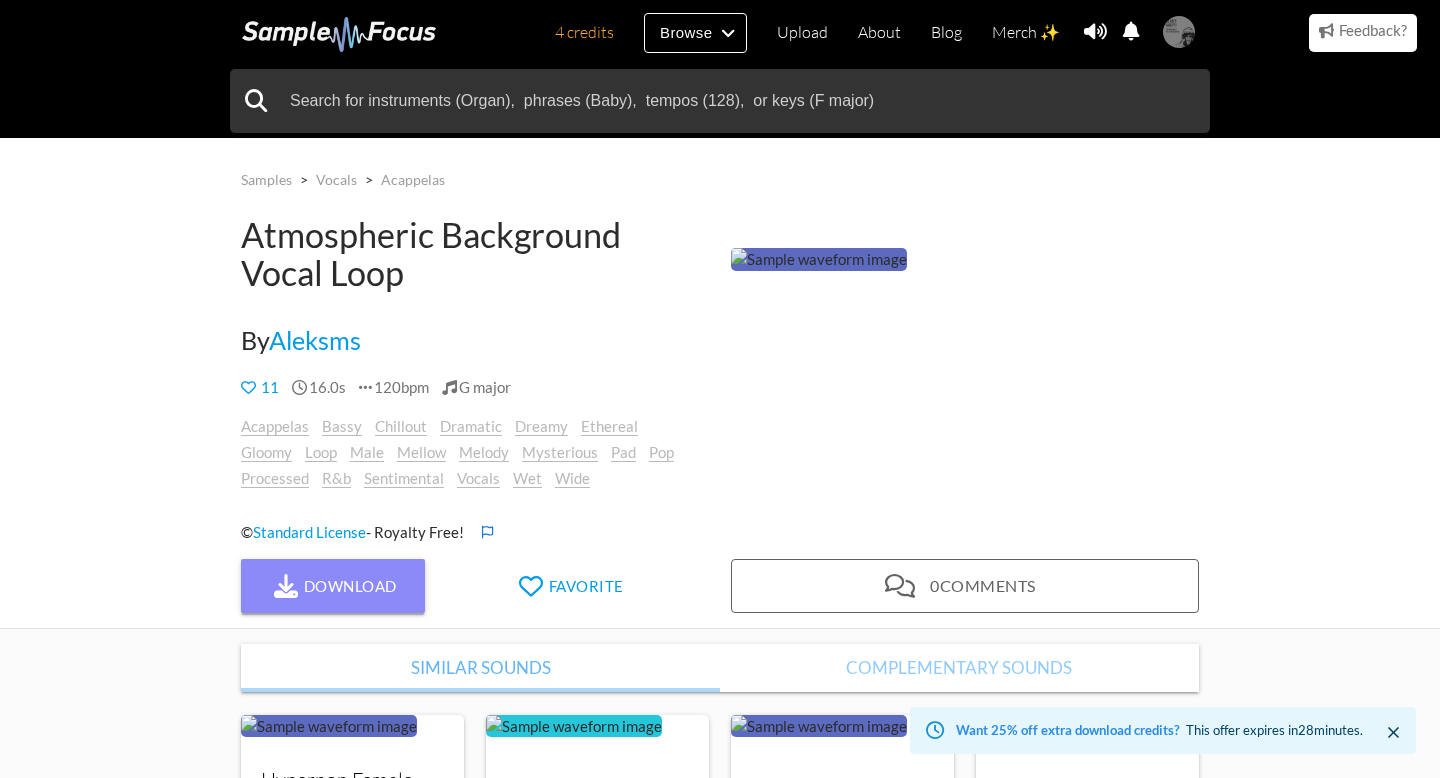 click on "Download" at bounding box center (333, 586) 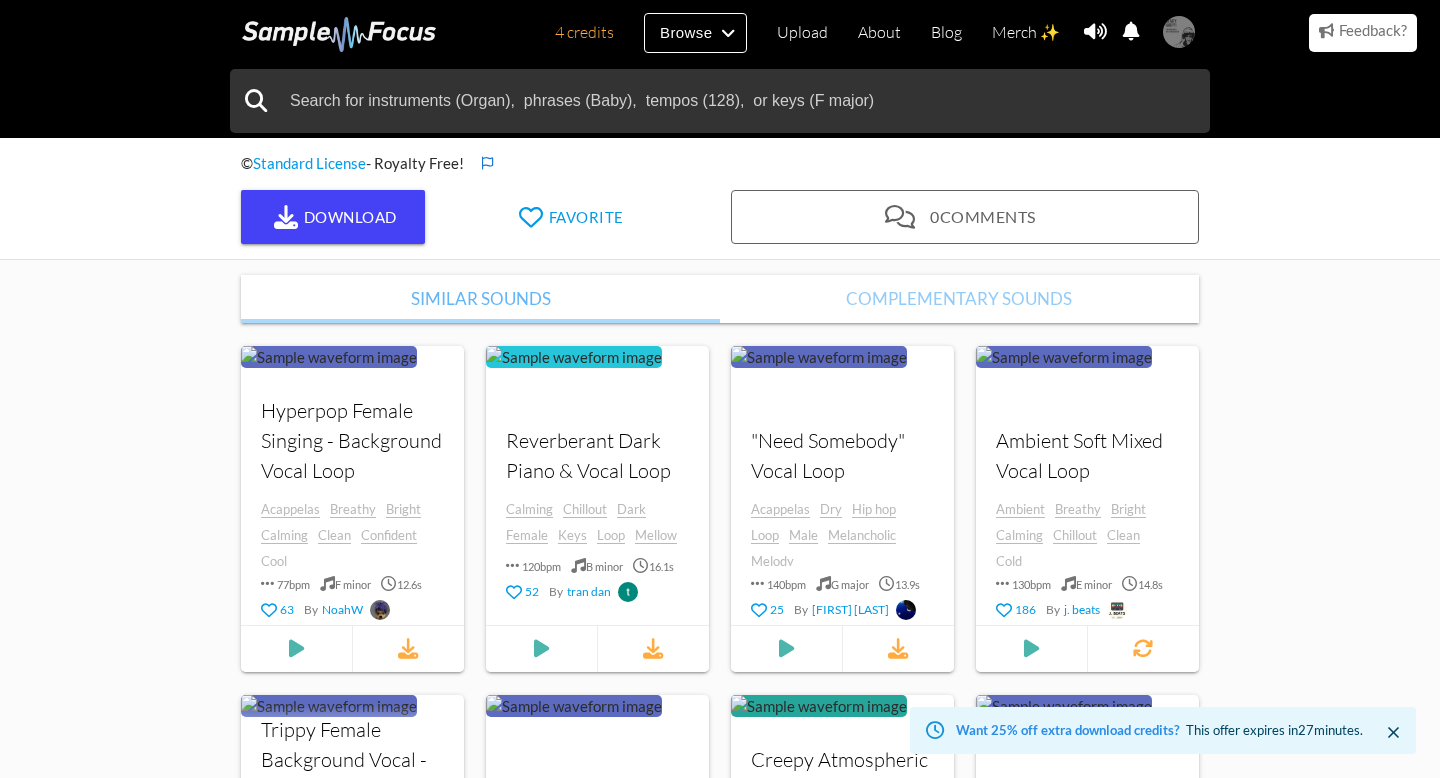 scroll, scrollTop: 370, scrollLeft: 0, axis: vertical 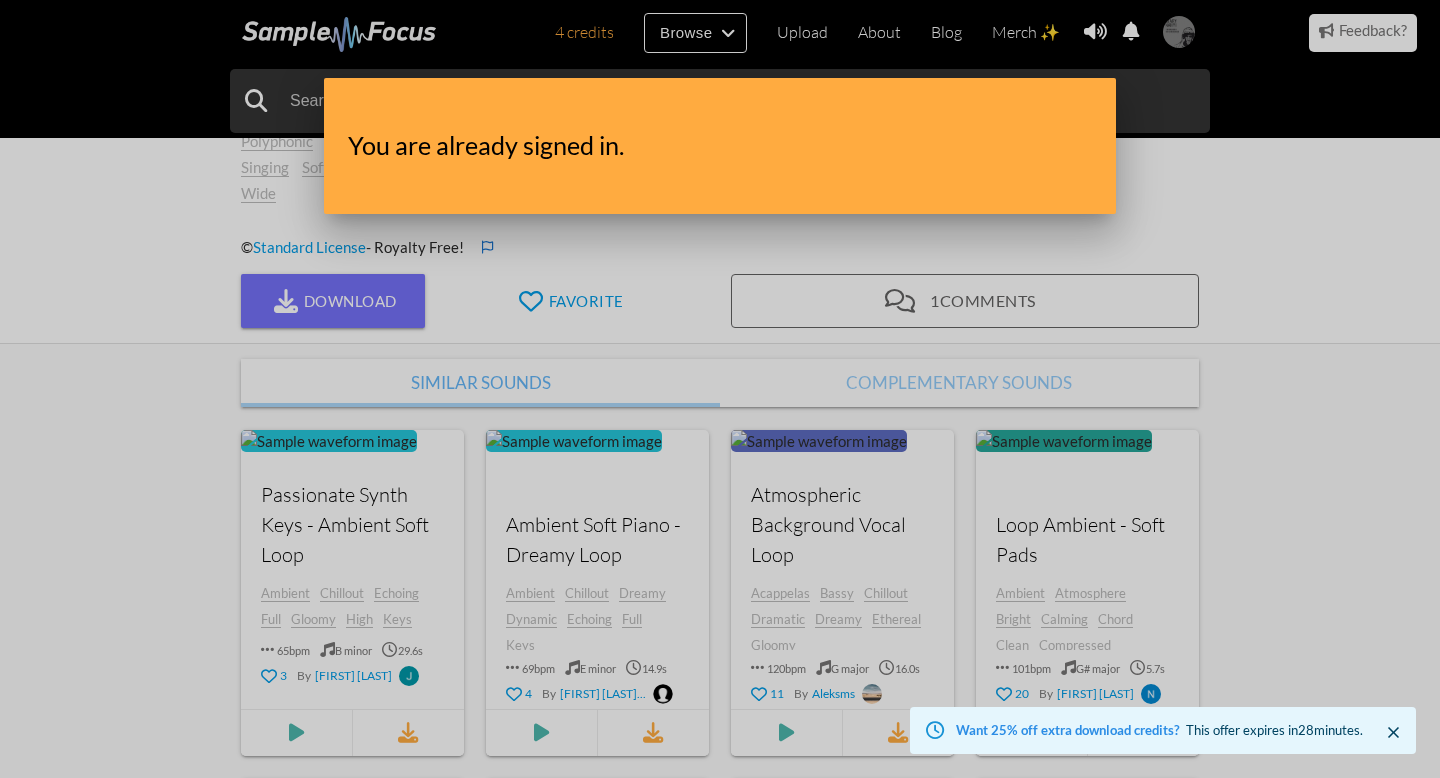 click at bounding box center (720, 292) 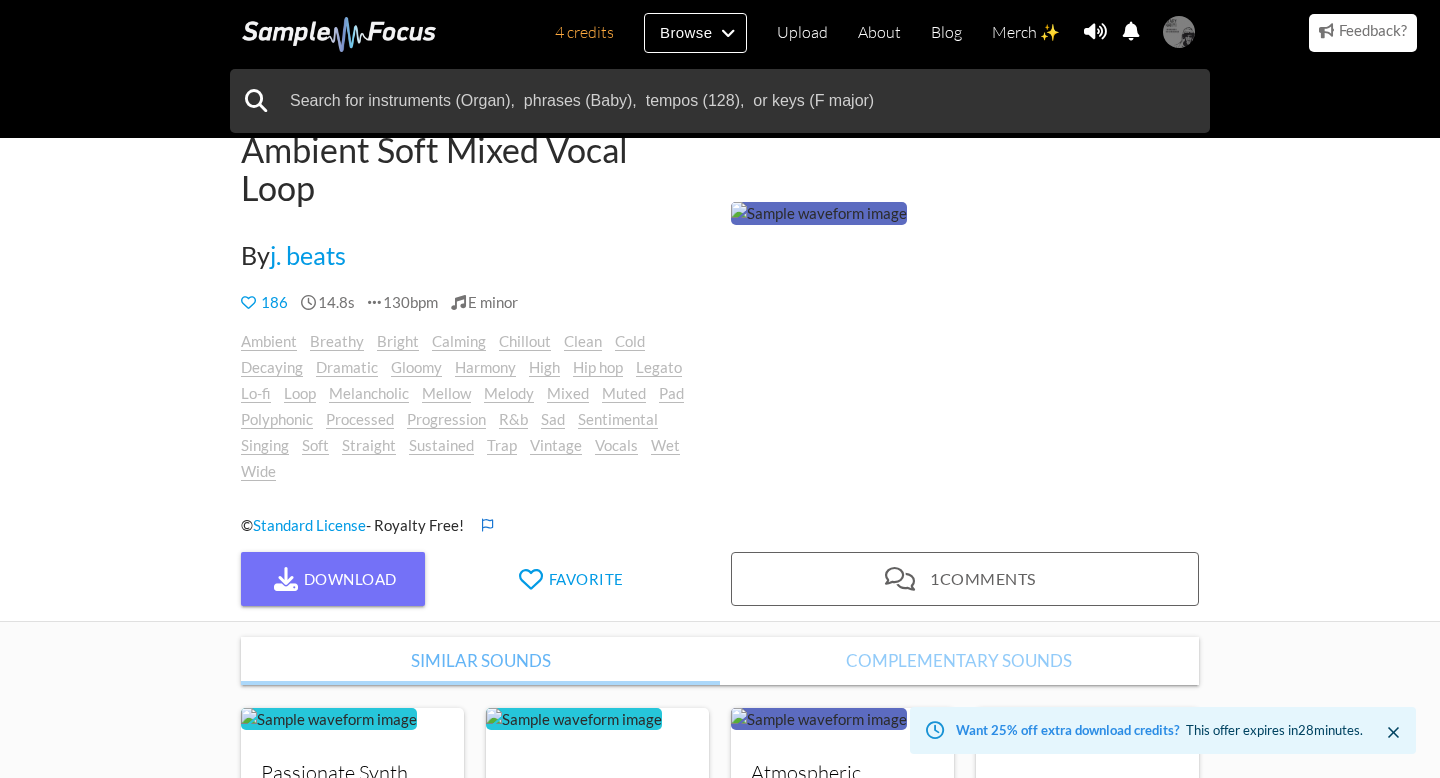 scroll, scrollTop: 0, scrollLeft: 0, axis: both 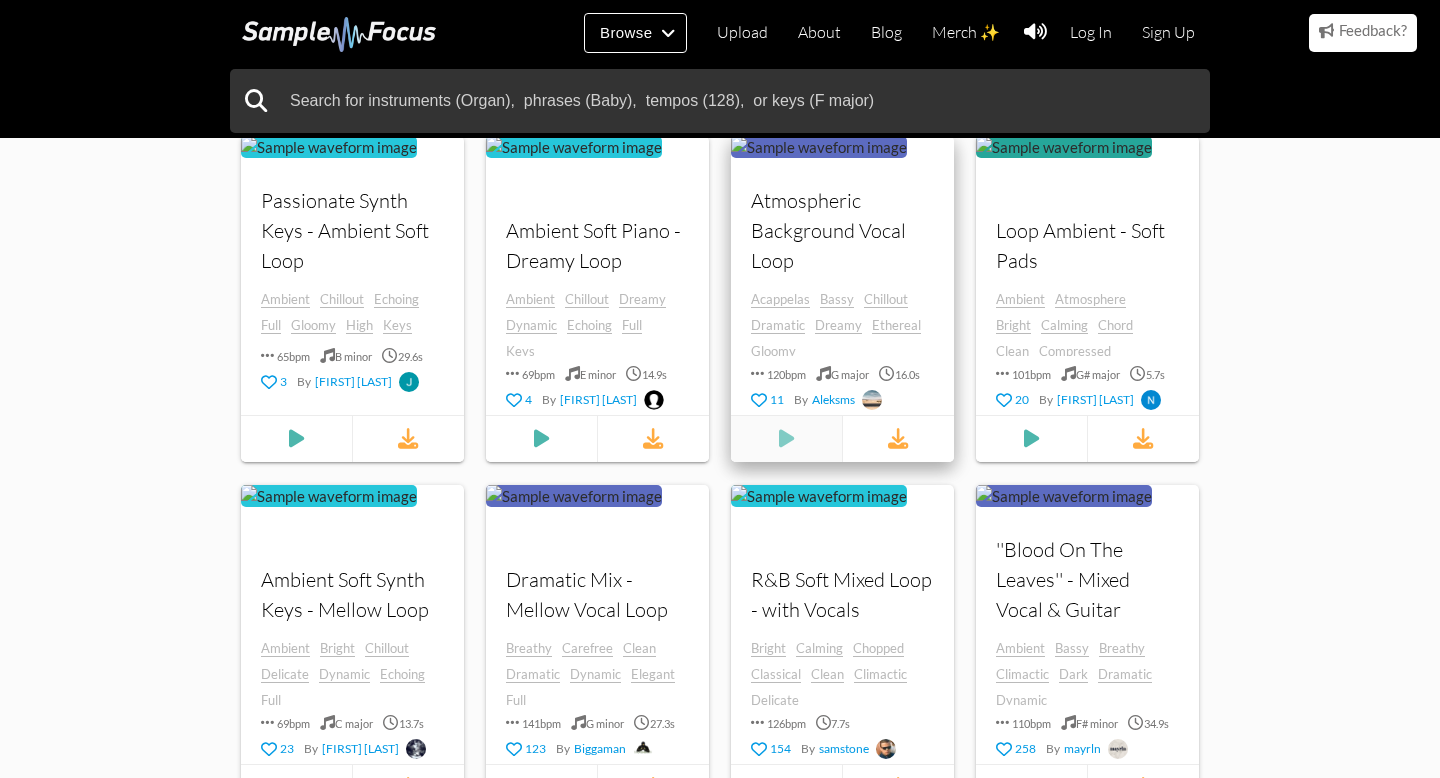 click at bounding box center (296, 438) 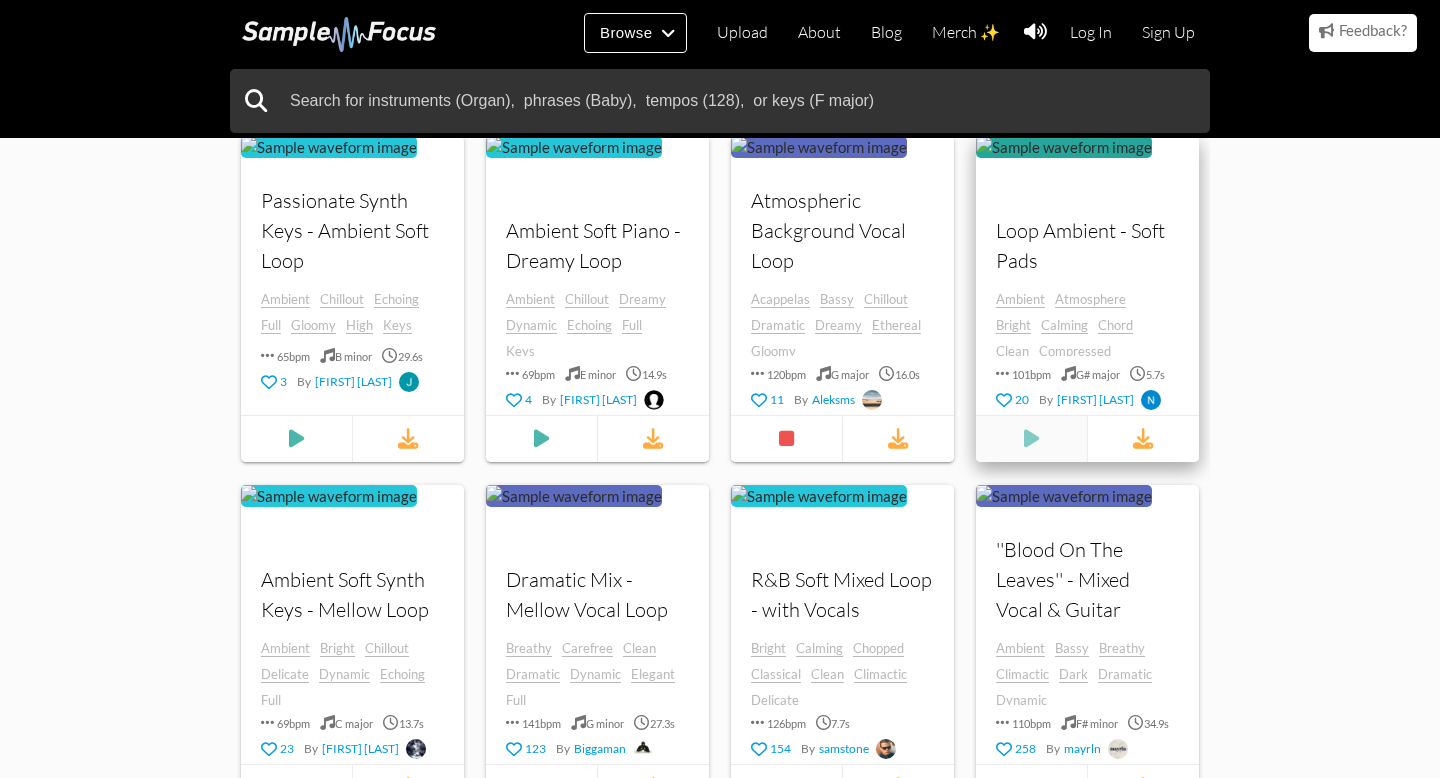click at bounding box center [296, 438] 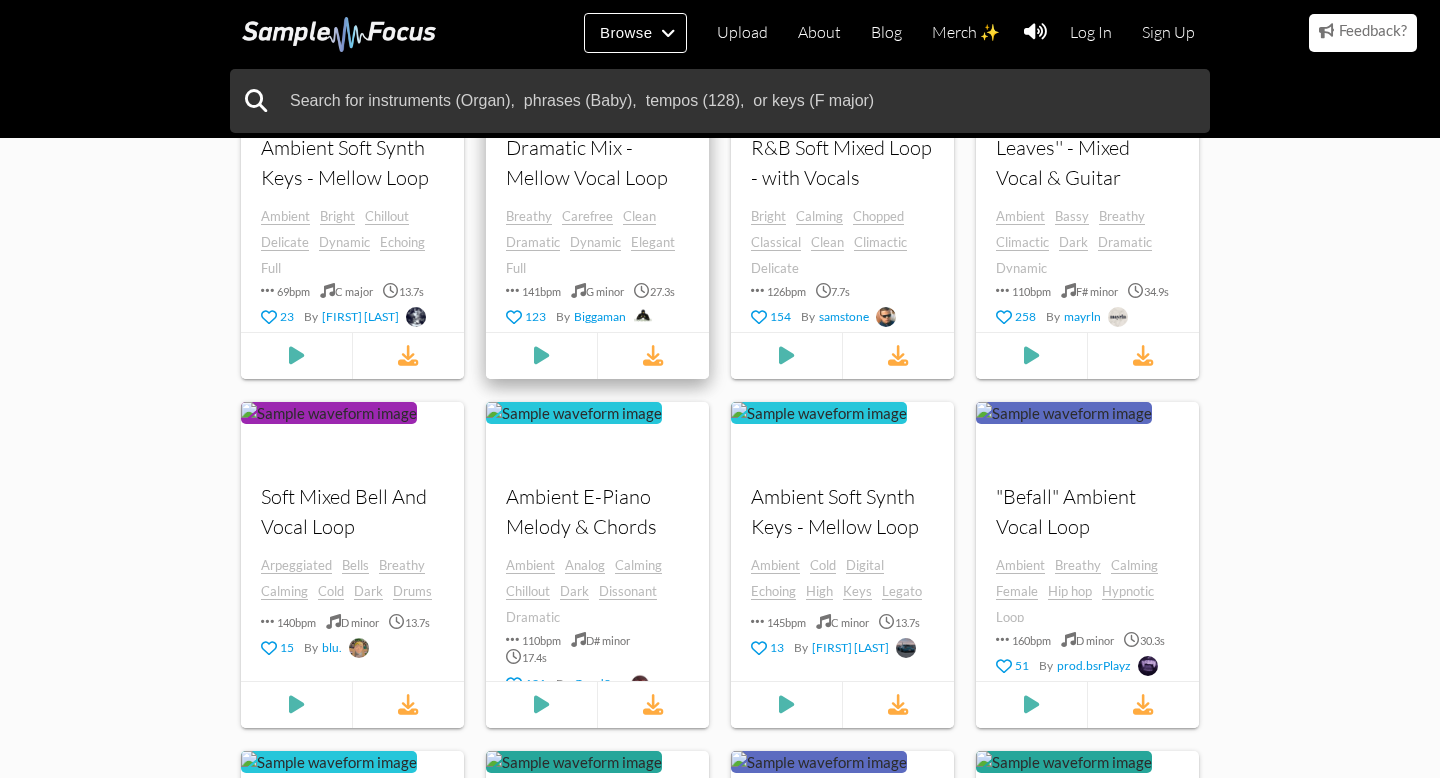scroll, scrollTop: 1025, scrollLeft: 0, axis: vertical 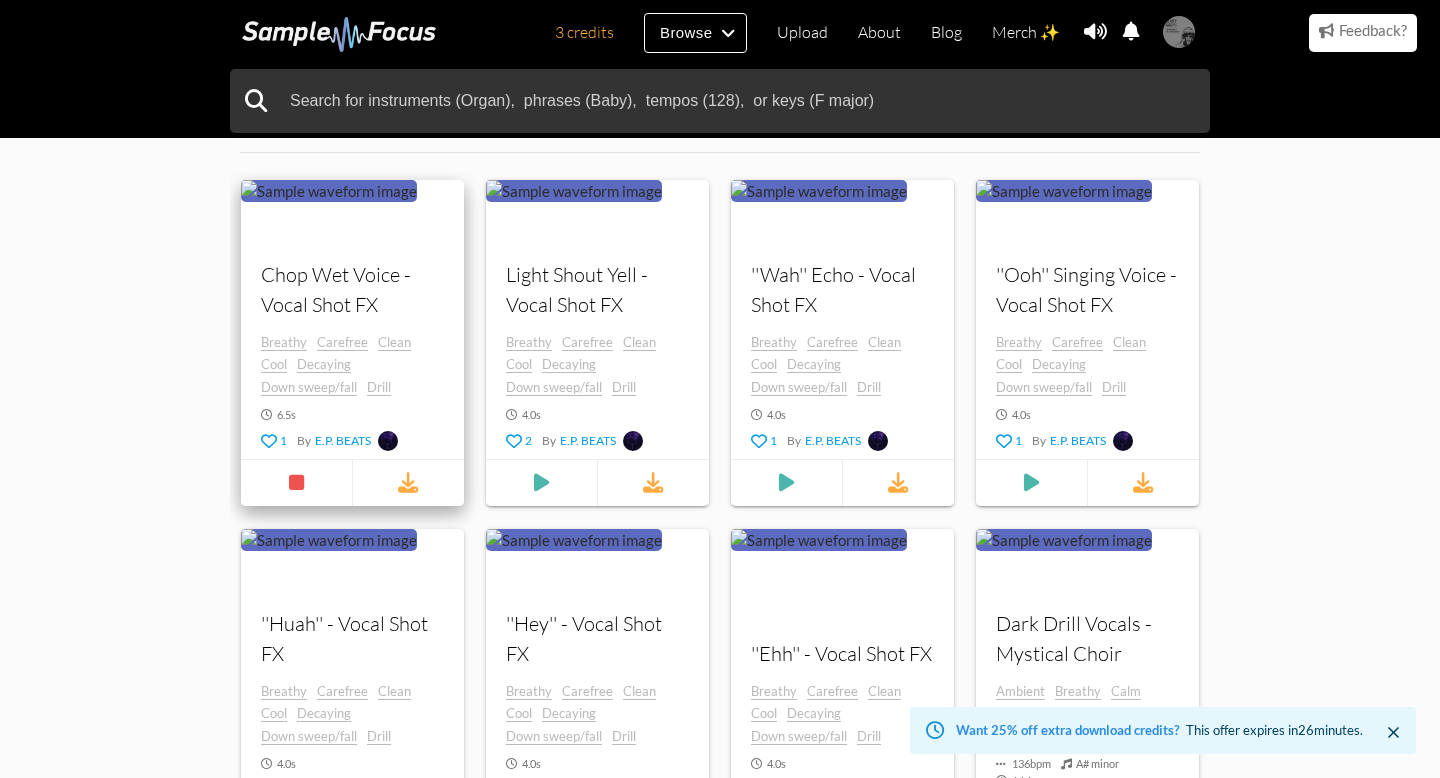 click on "Chop Wet Voice - Vocal Shot FX" at bounding box center [352, 289] 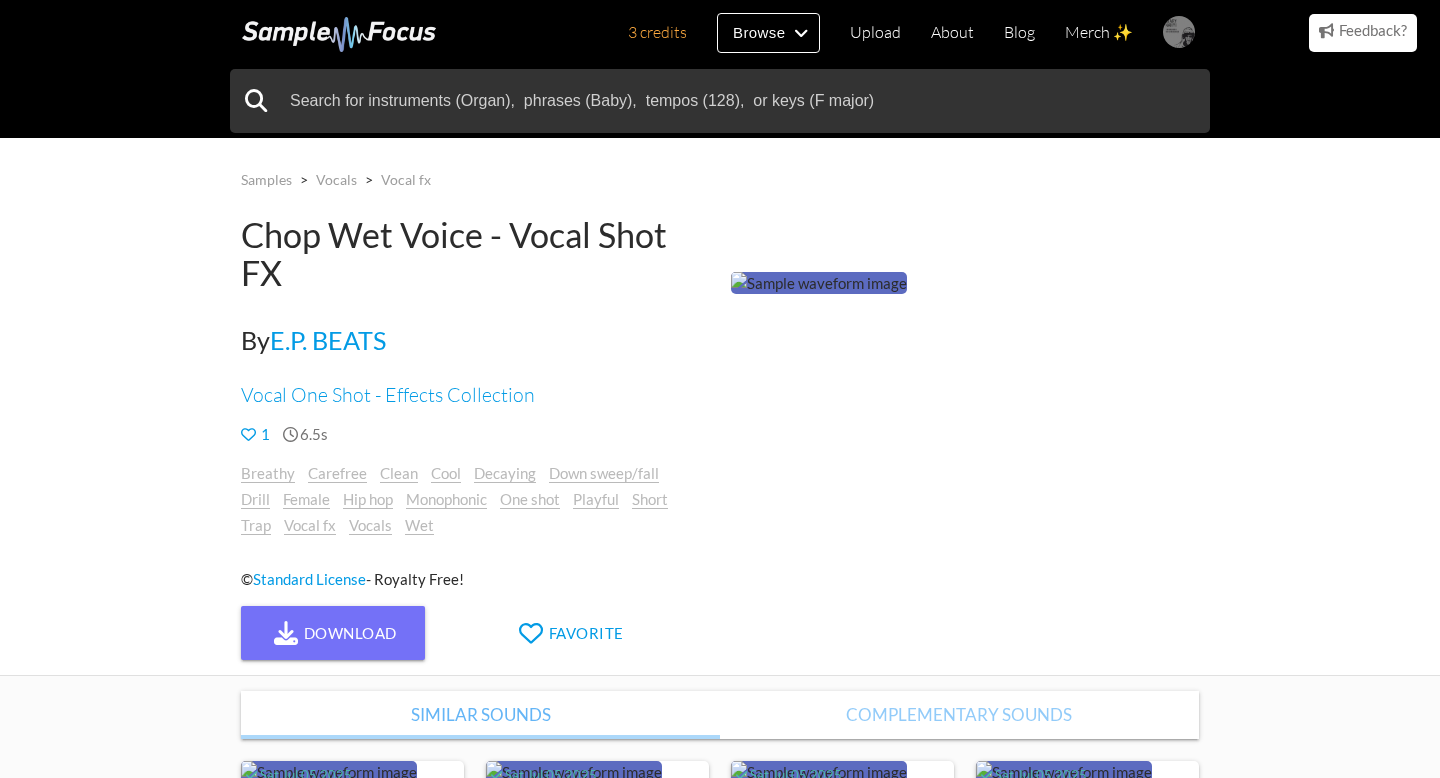 scroll, scrollTop: 0, scrollLeft: 0, axis: both 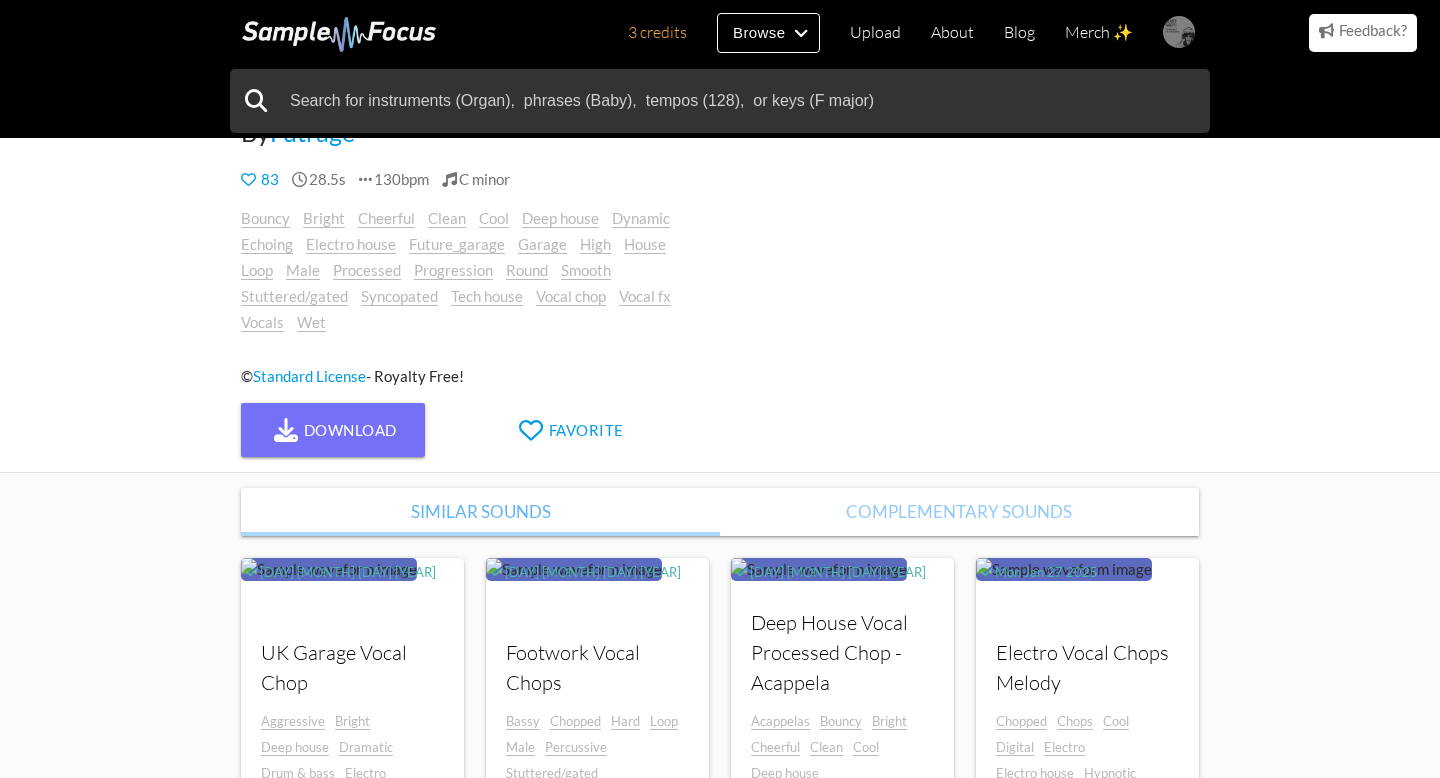 click at bounding box center [819, 77] 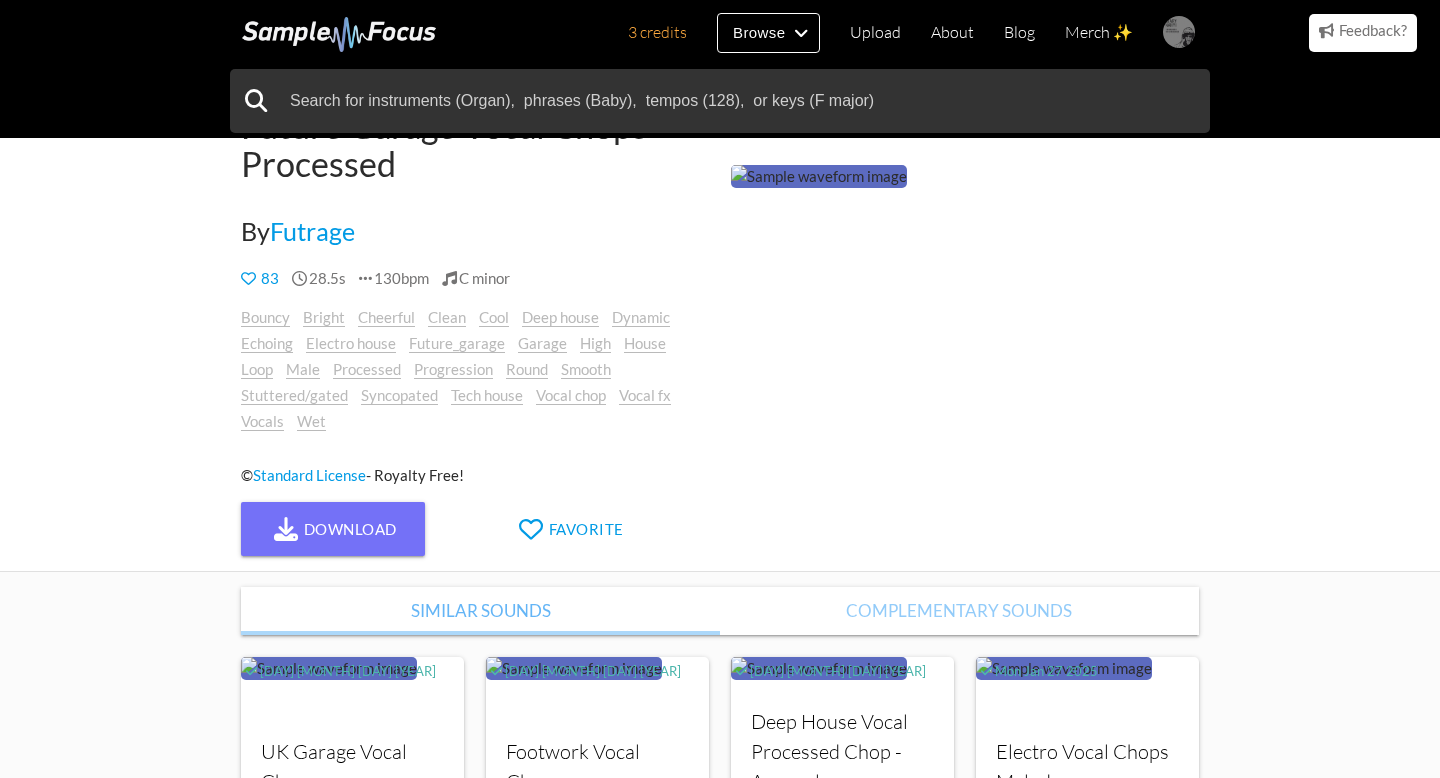 scroll, scrollTop: 85, scrollLeft: 0, axis: vertical 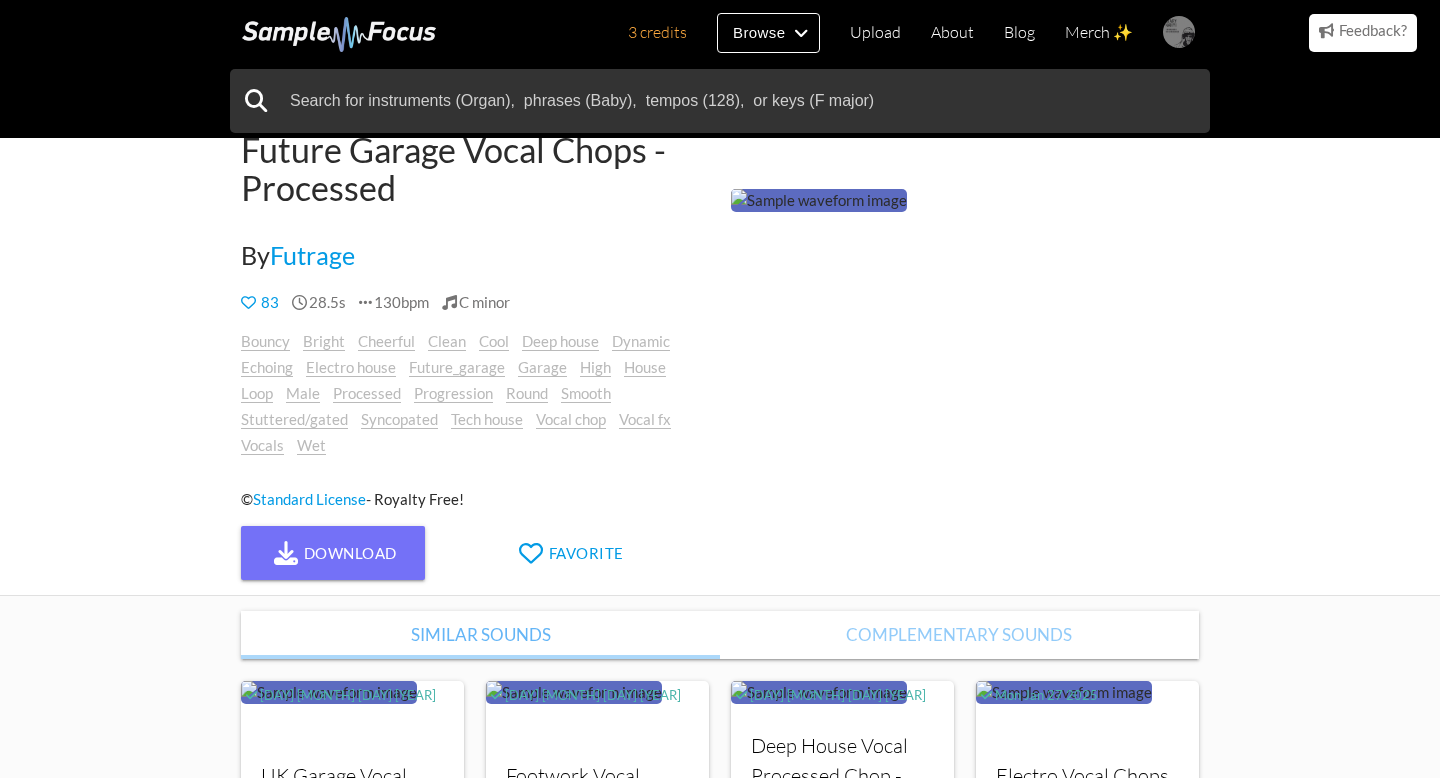 drag, startPoint x: 751, startPoint y: 227, endPoint x: 939, endPoint y: 238, distance: 188.32153 